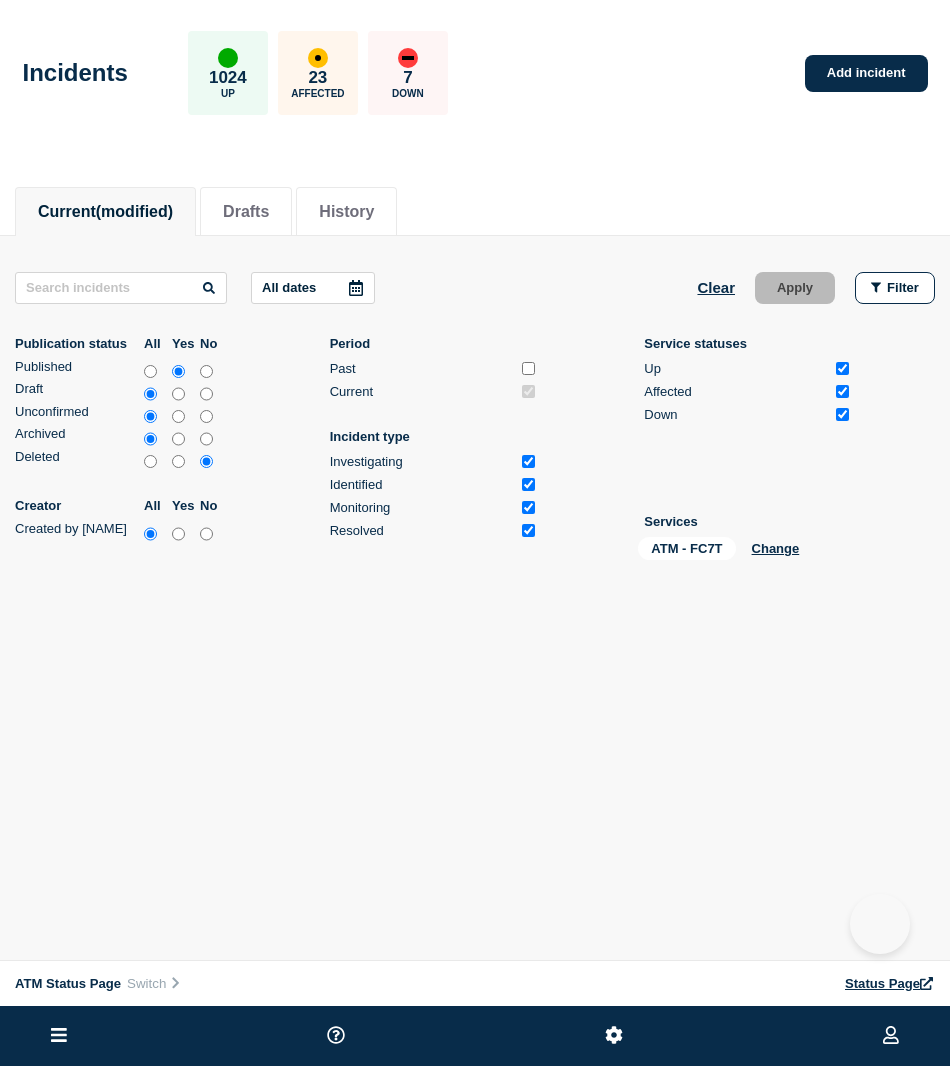 scroll, scrollTop: 0, scrollLeft: 0, axis: both 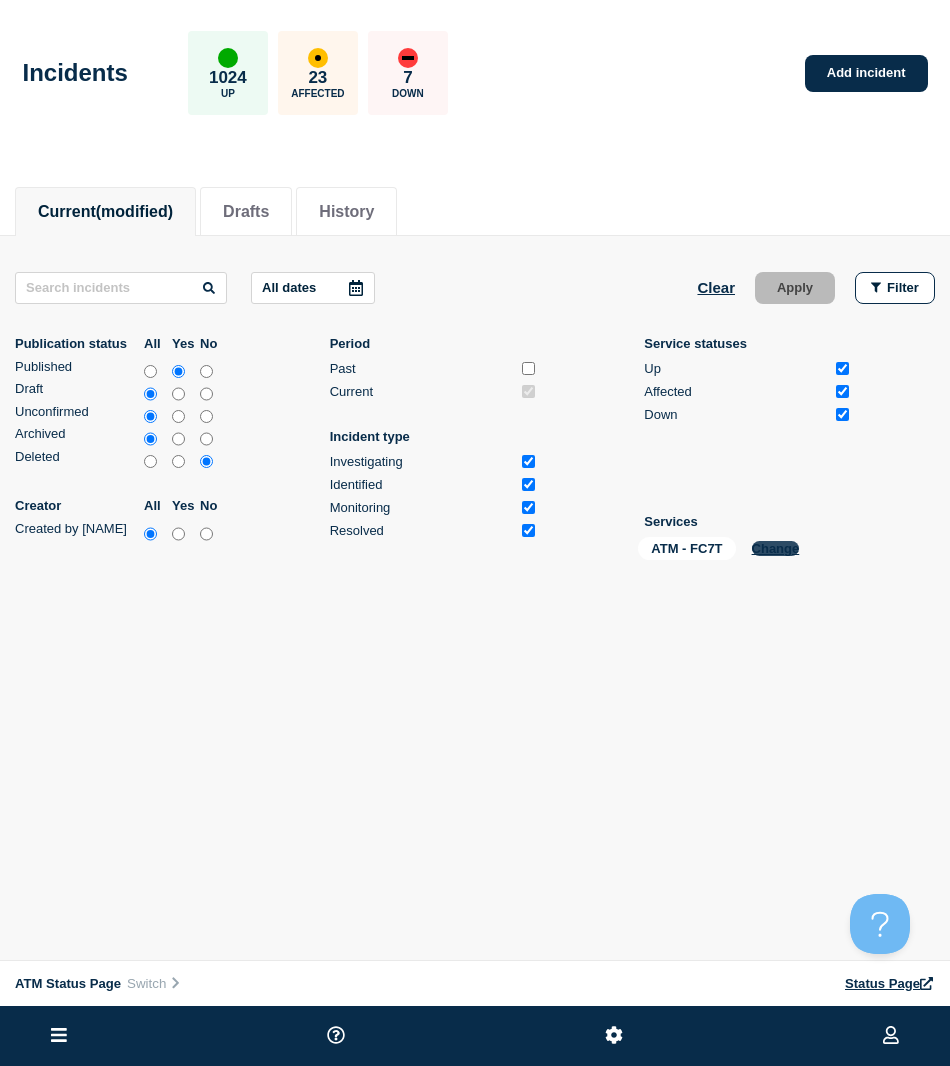 click on "Change" 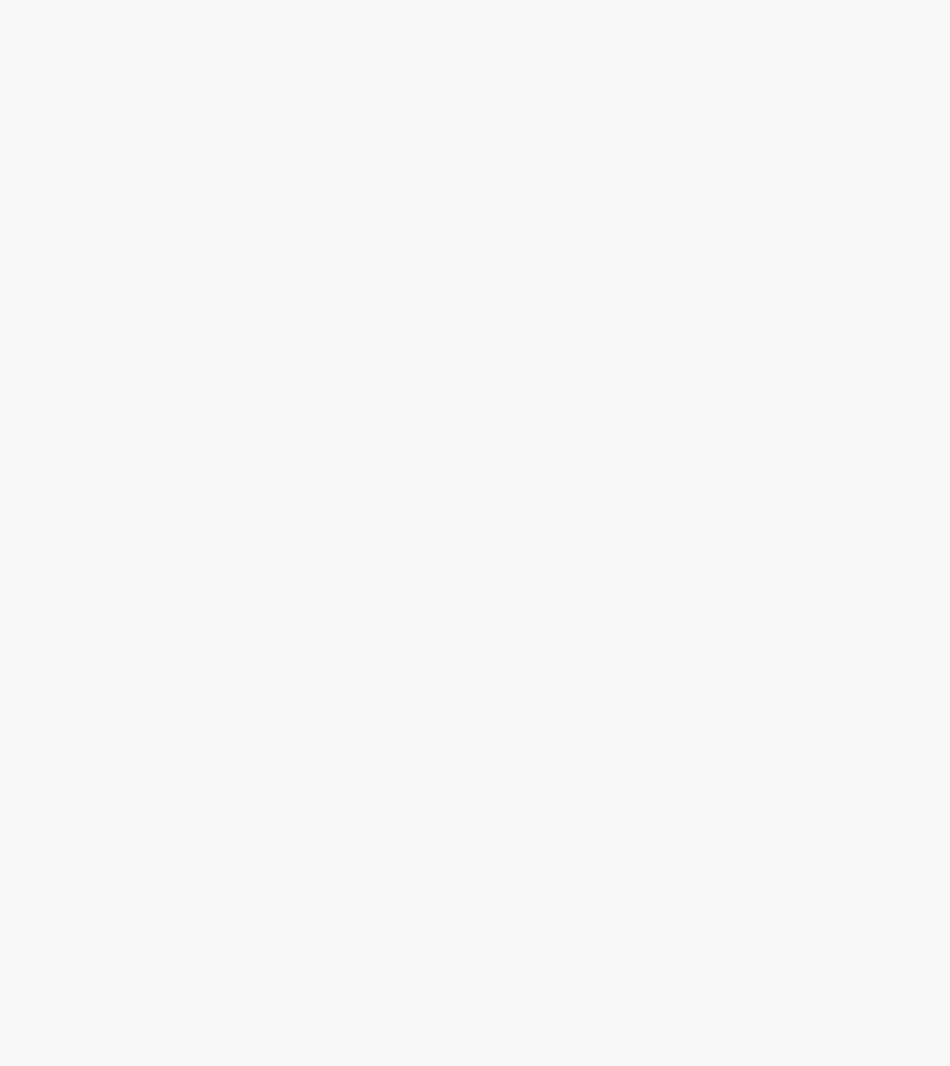 scroll, scrollTop: 0, scrollLeft: 0, axis: both 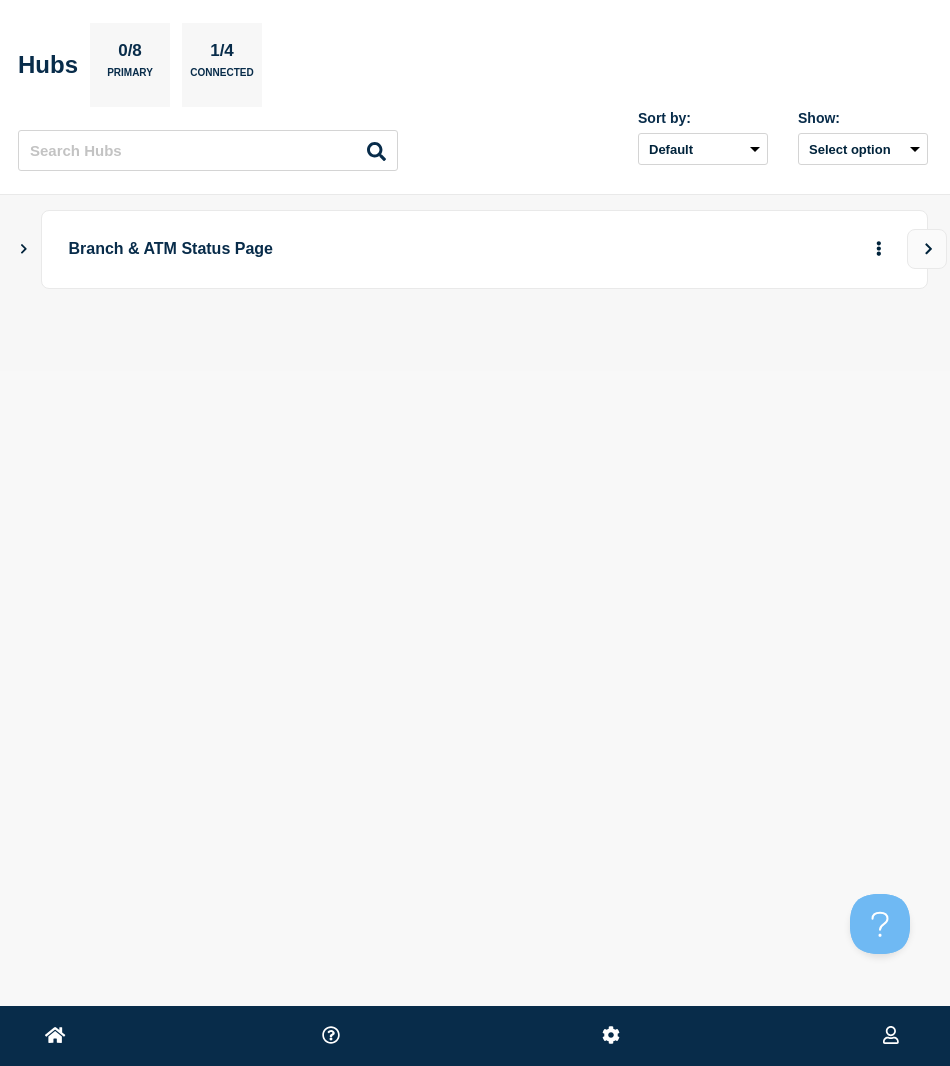 click 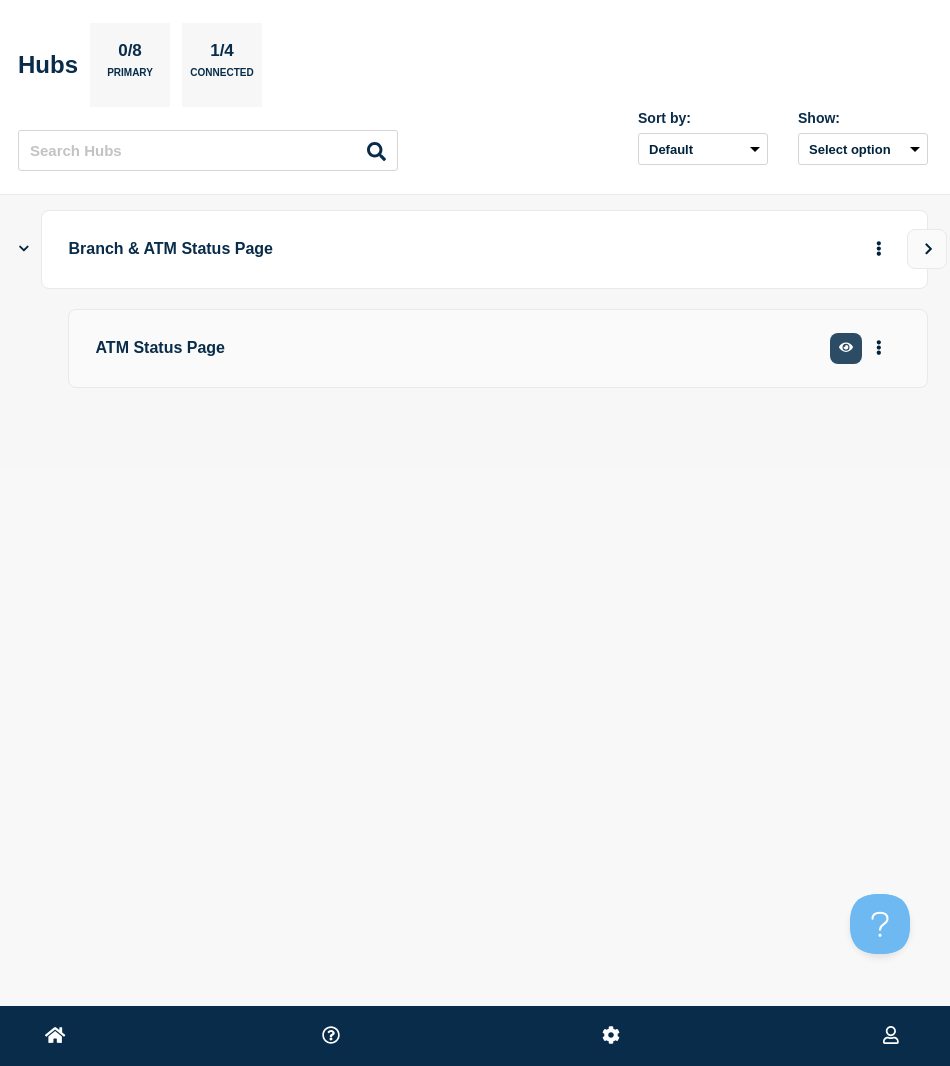 click at bounding box center (846, 348) 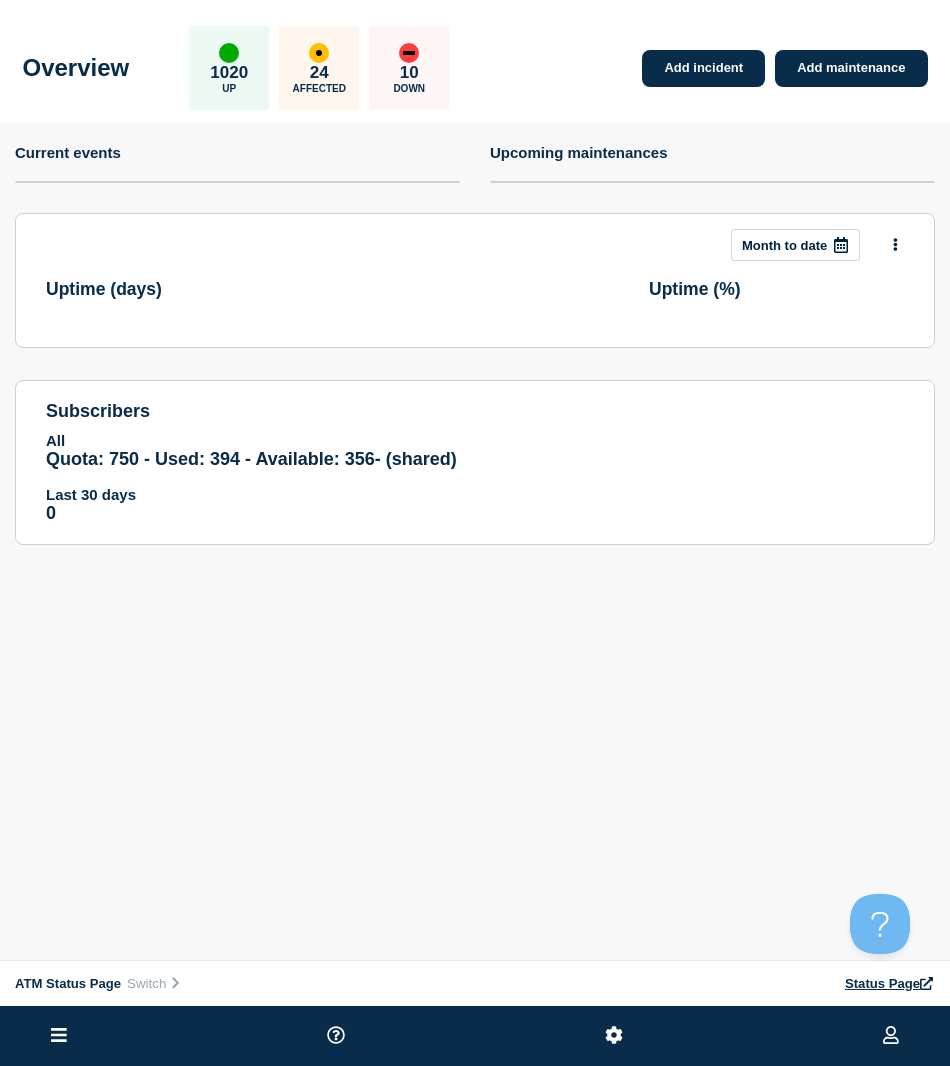 click at bounding box center [59, 1036] 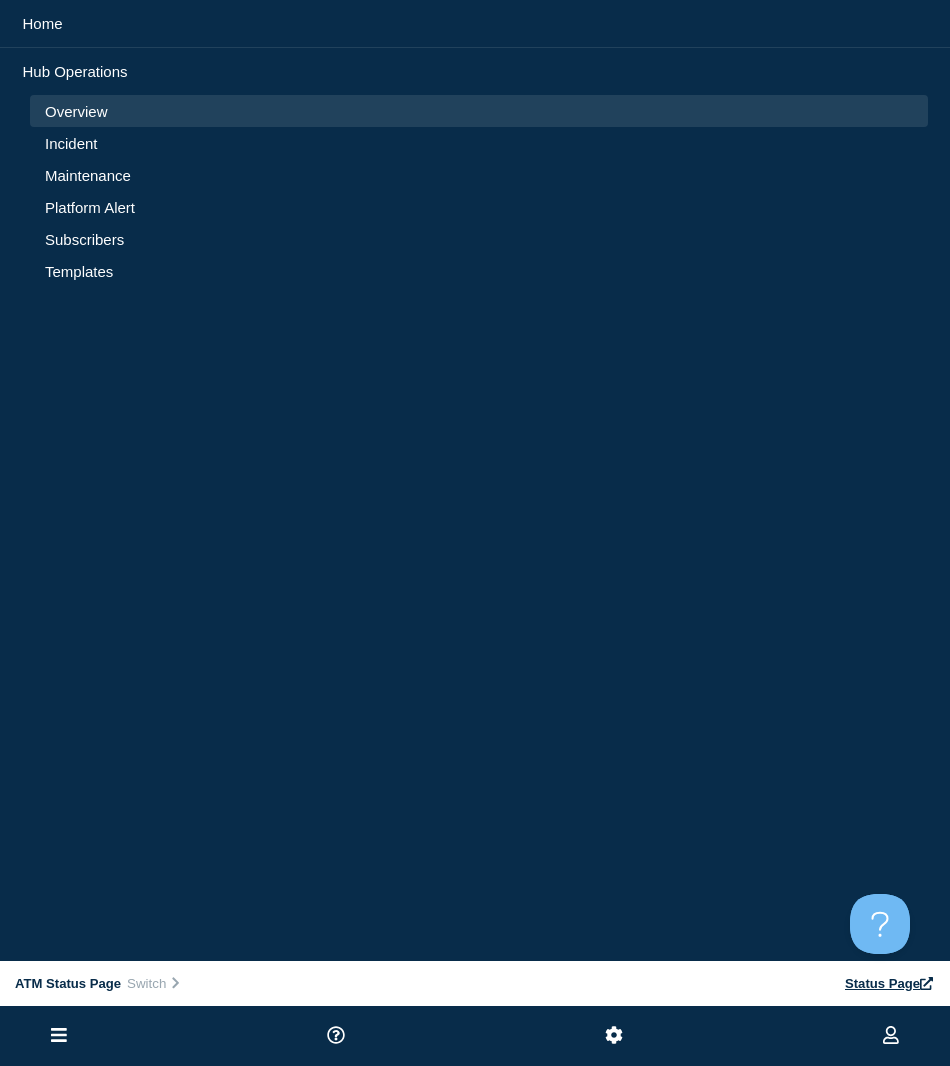 click on "Incident" at bounding box center (479, 143) 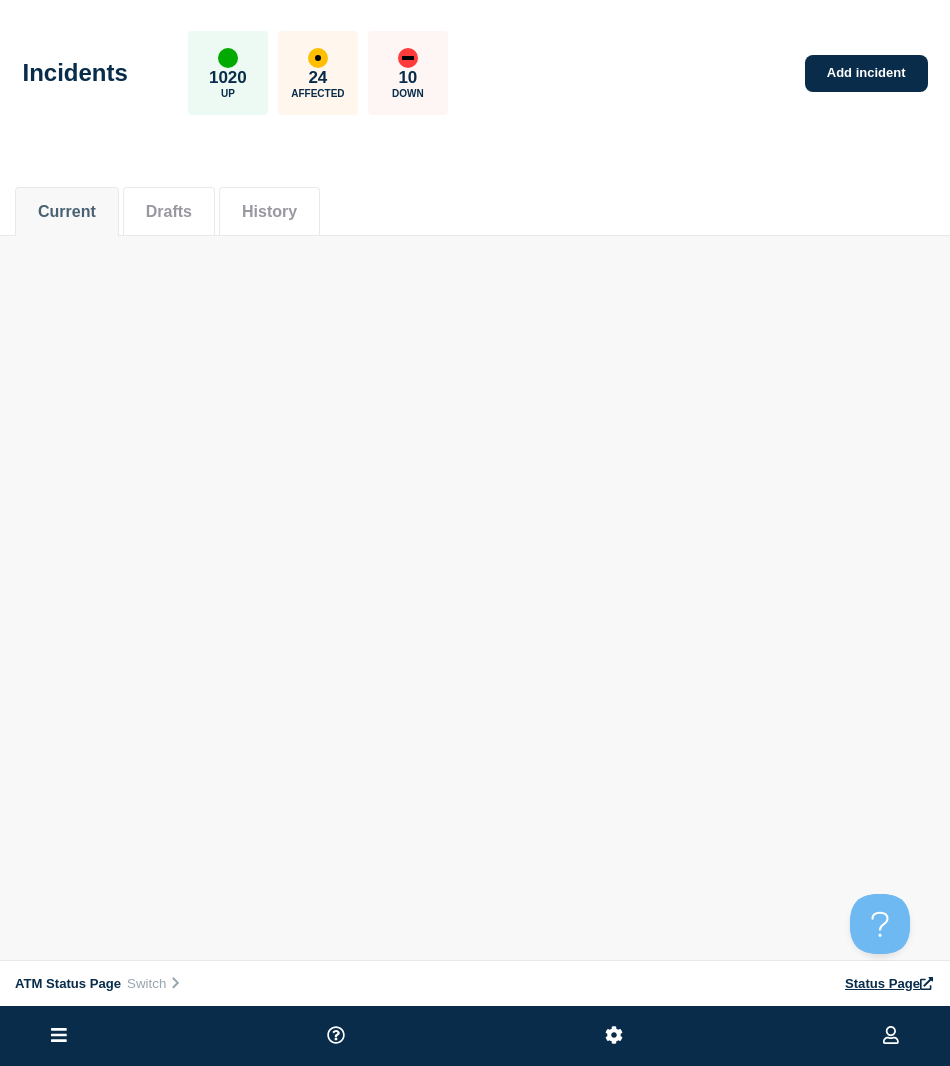 click on "Current    Drafts    History" at bounding box center [475, 201] 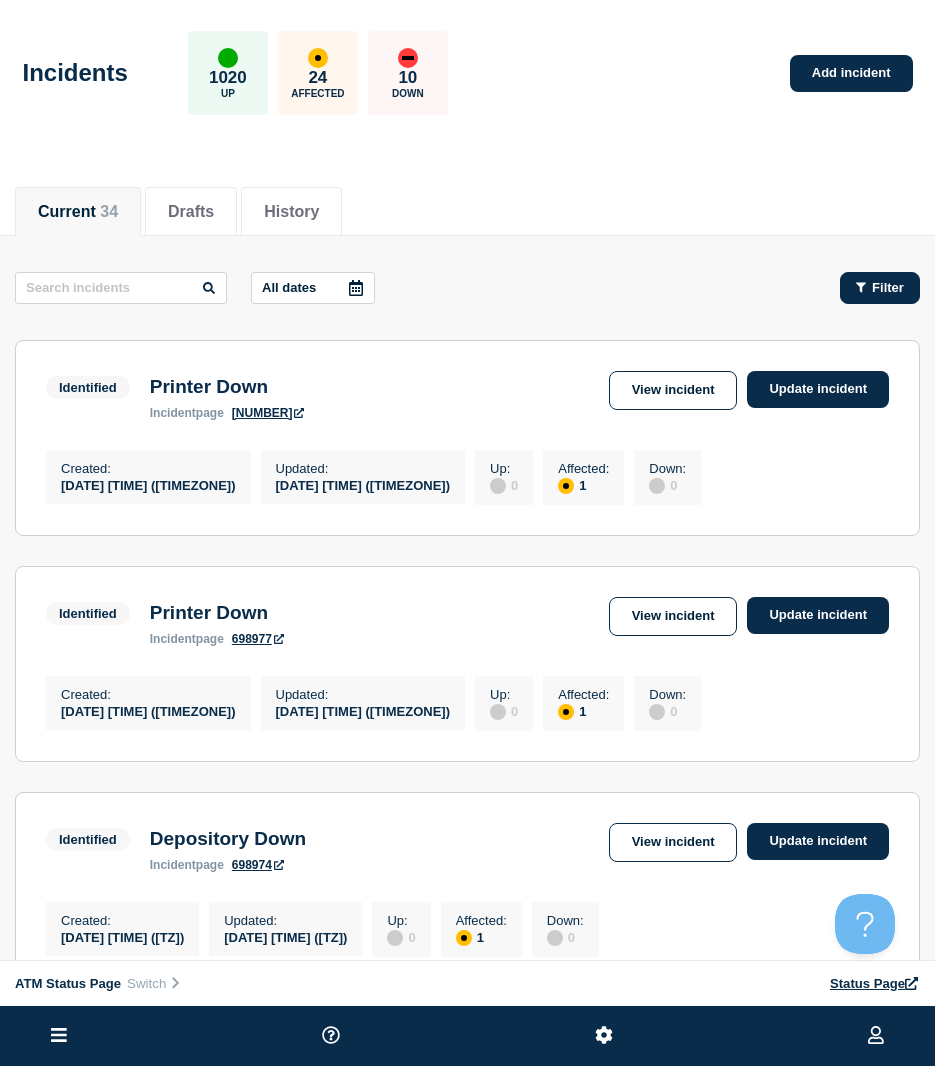 click 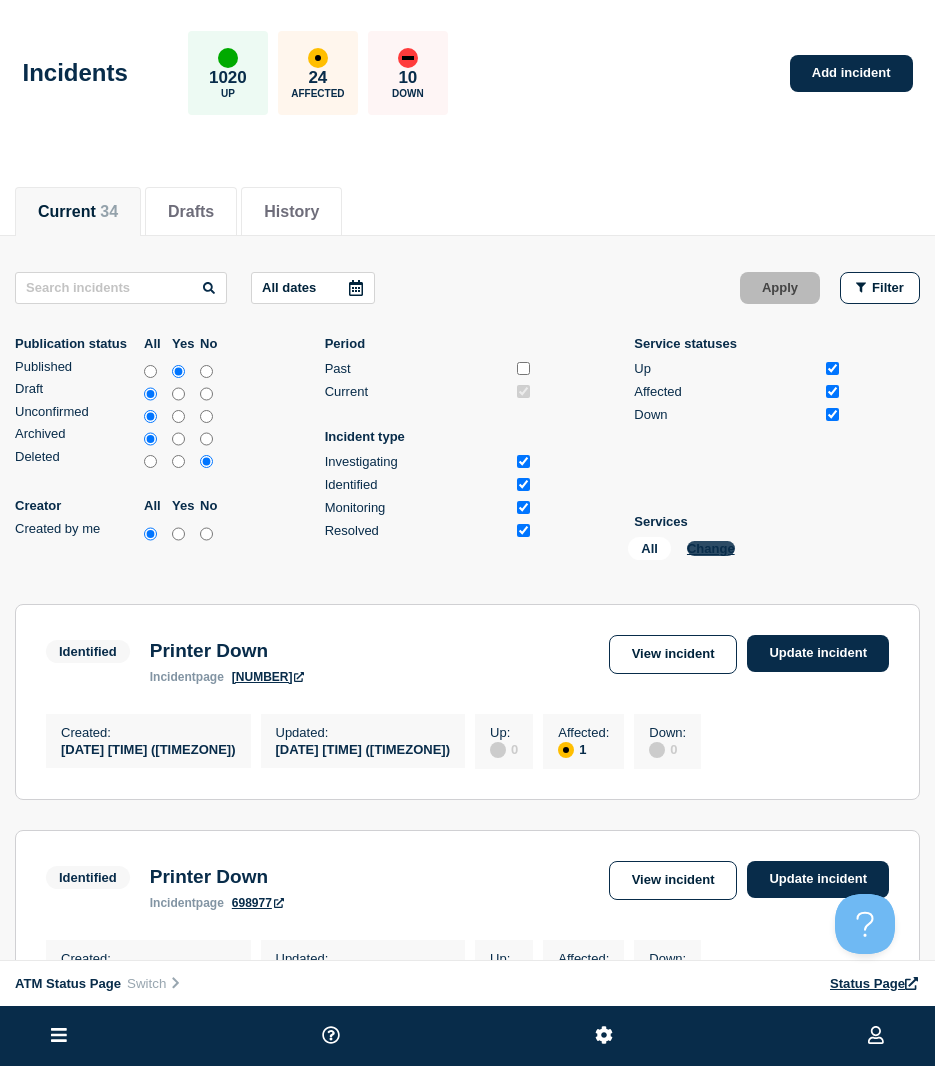 click on "Change" at bounding box center [711, 548] 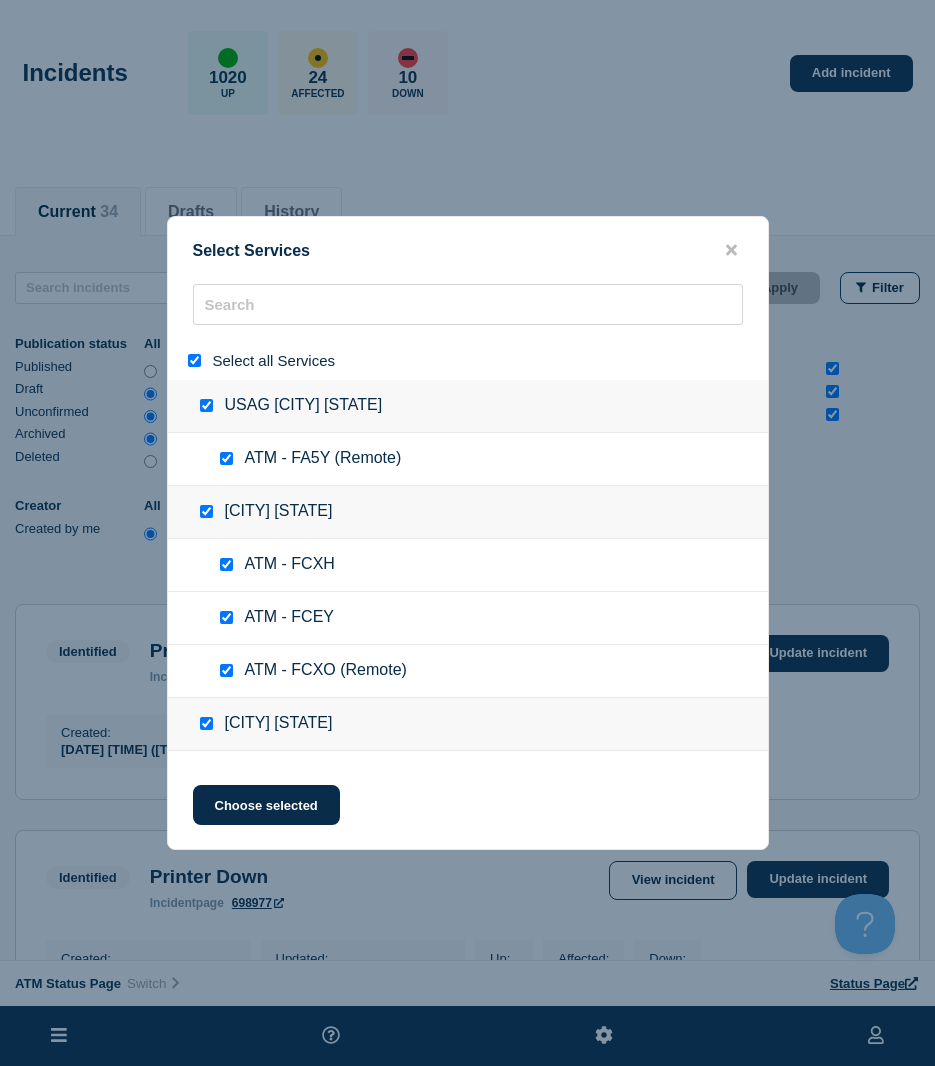 click at bounding box center (198, 360) 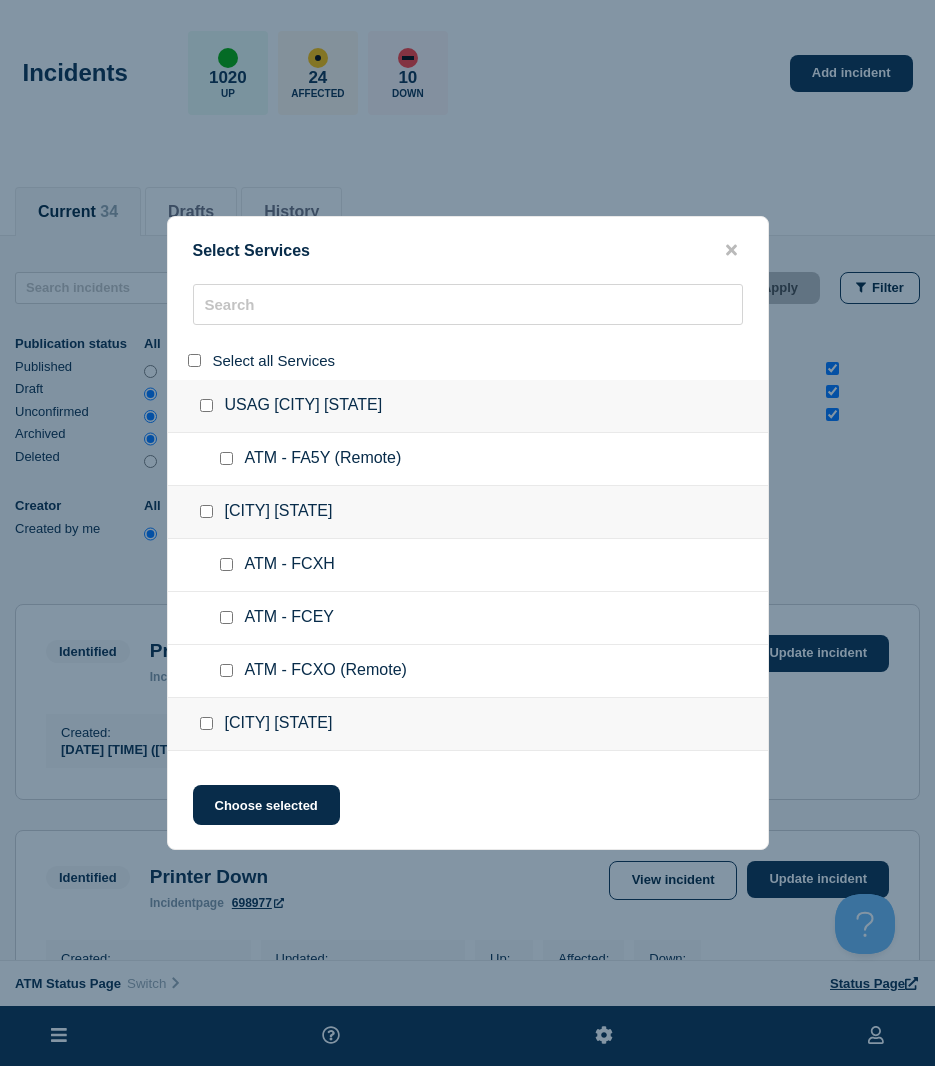 checkbox on "false" 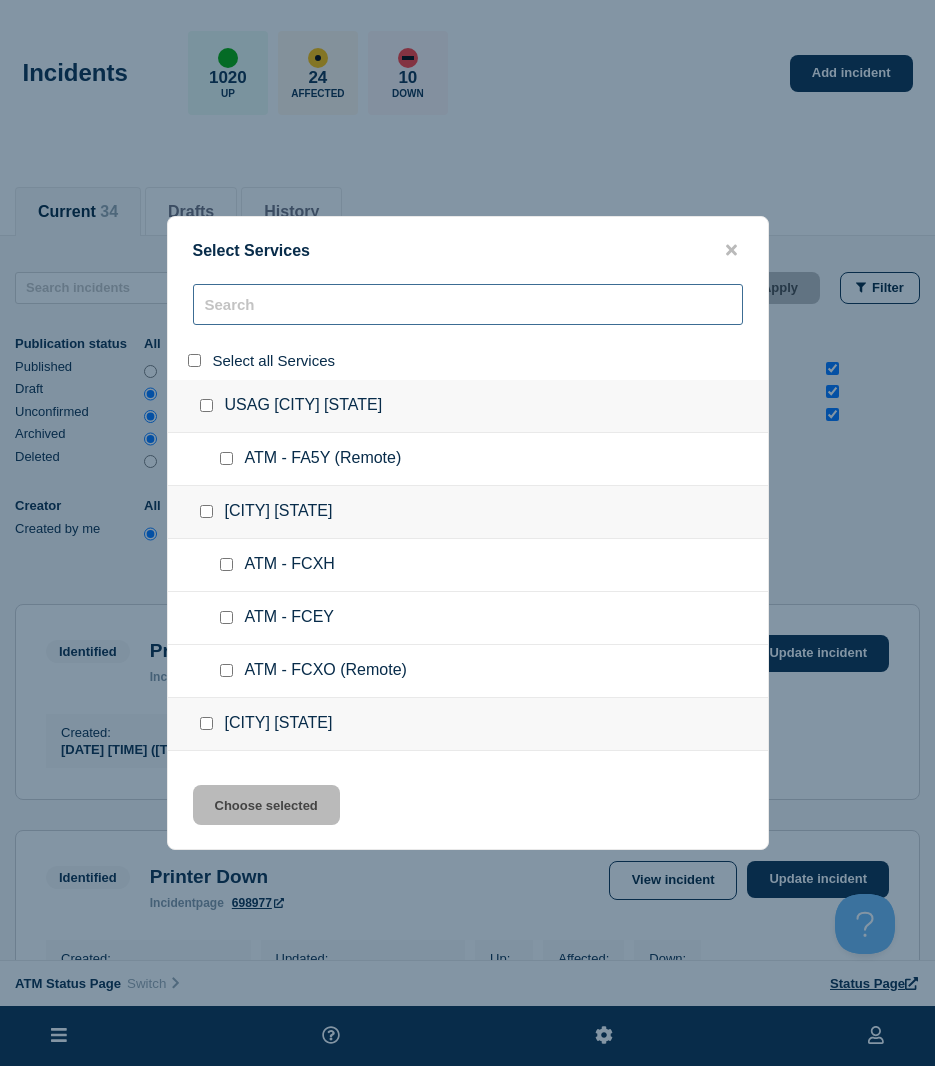 click at bounding box center (468, 304) 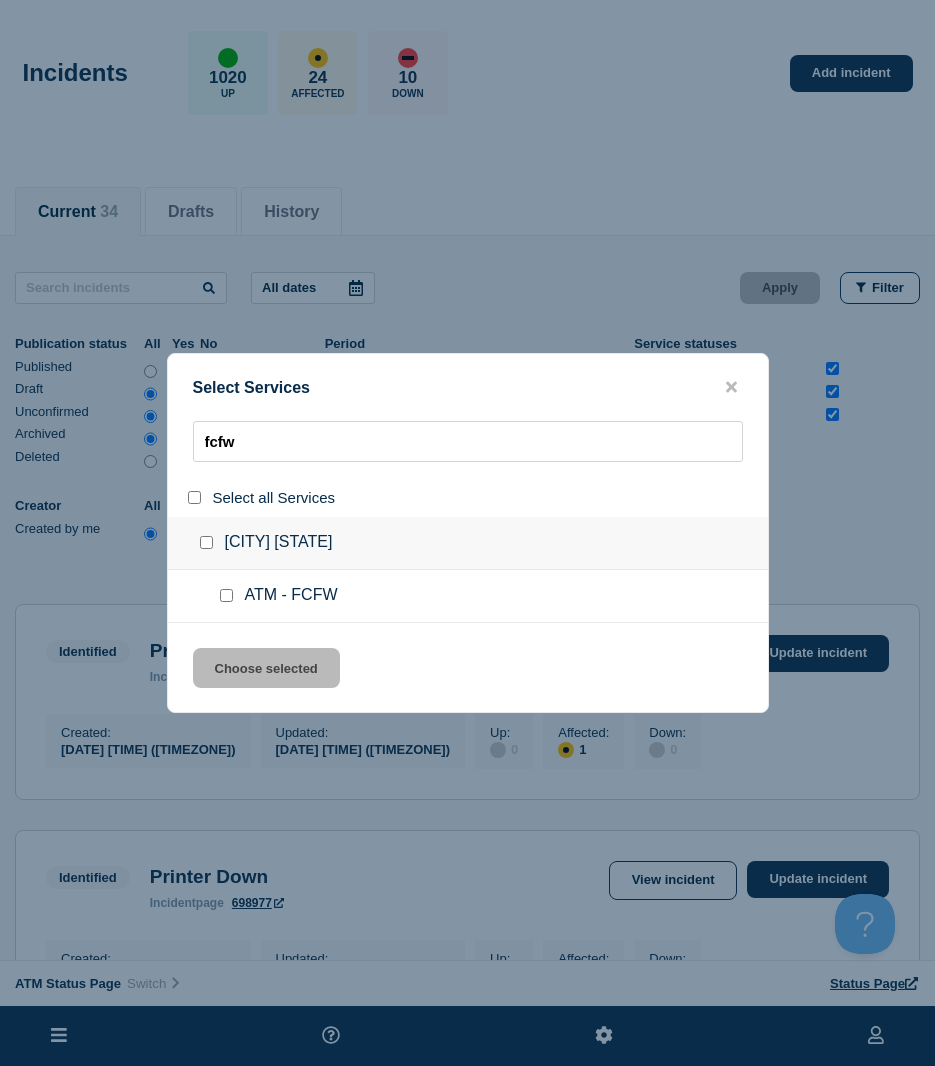 click at bounding box center (230, 596) 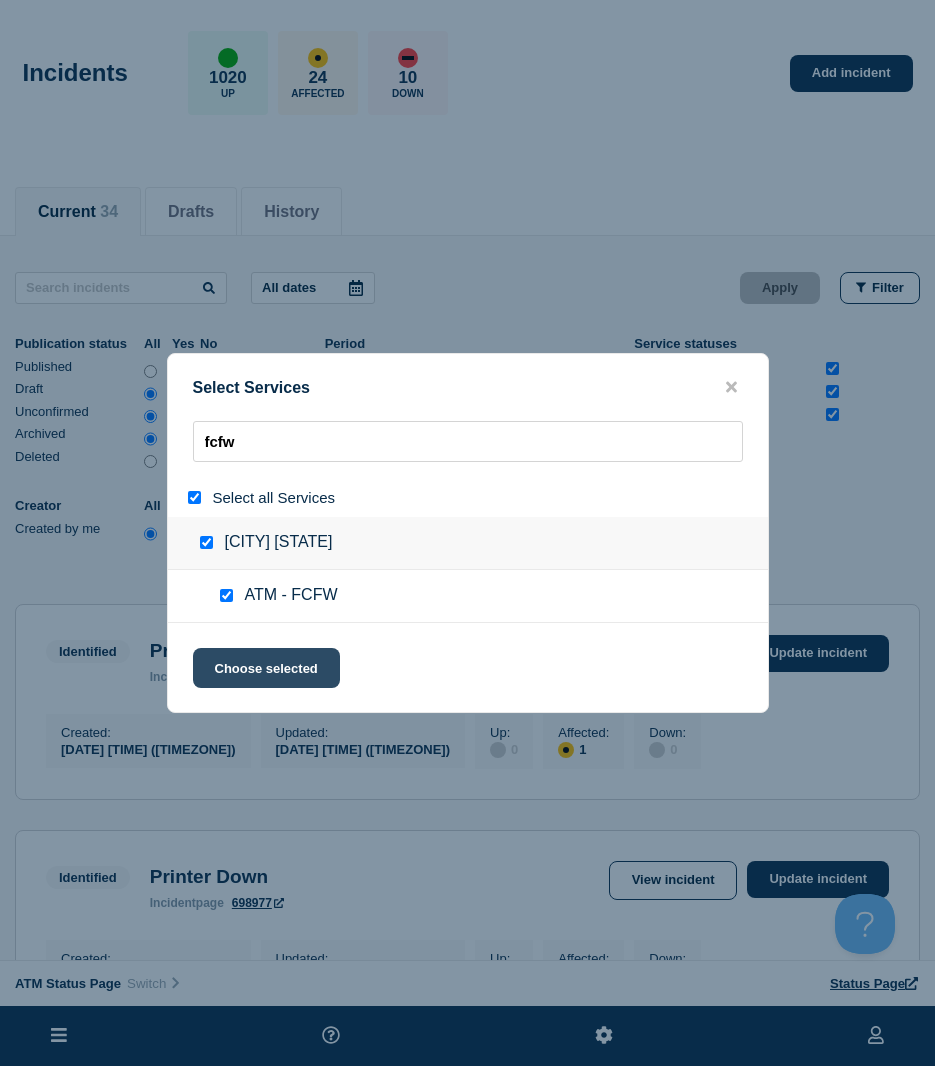 click on "Choose selected" 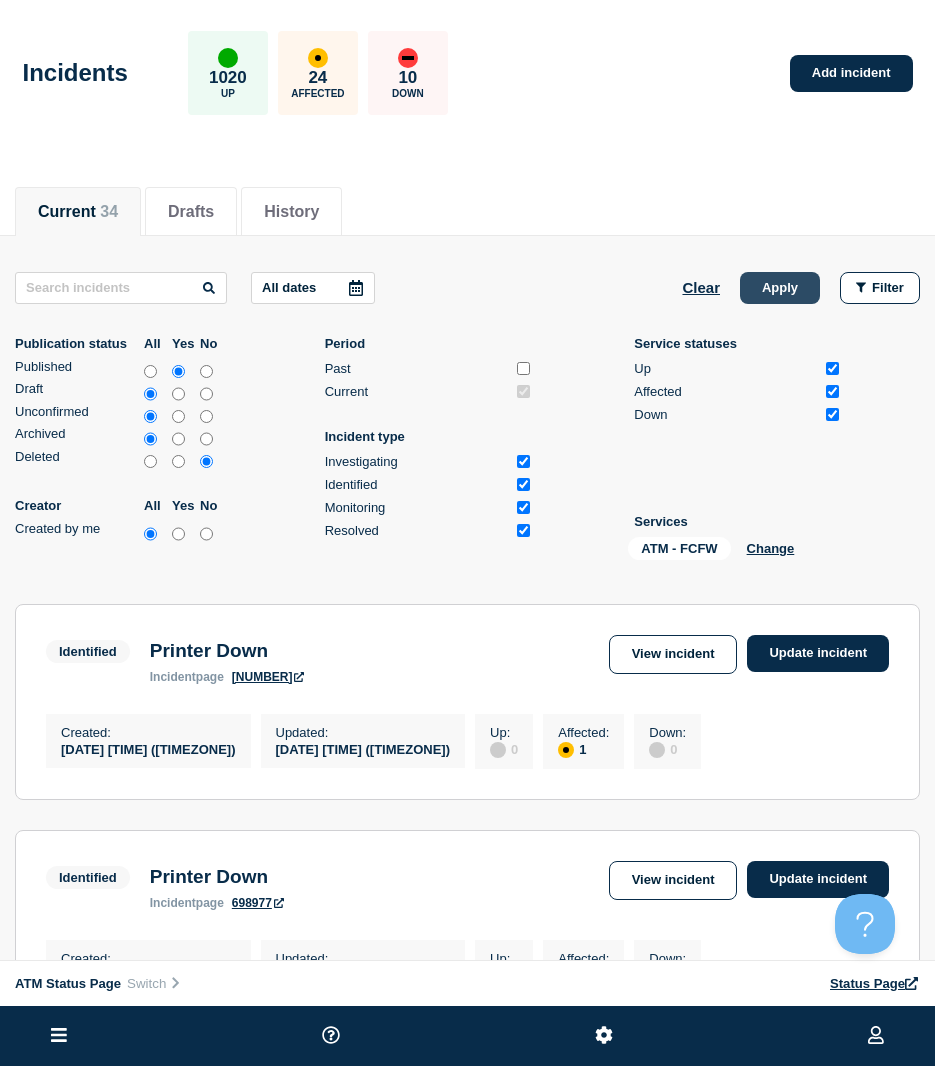 click on "Apply" 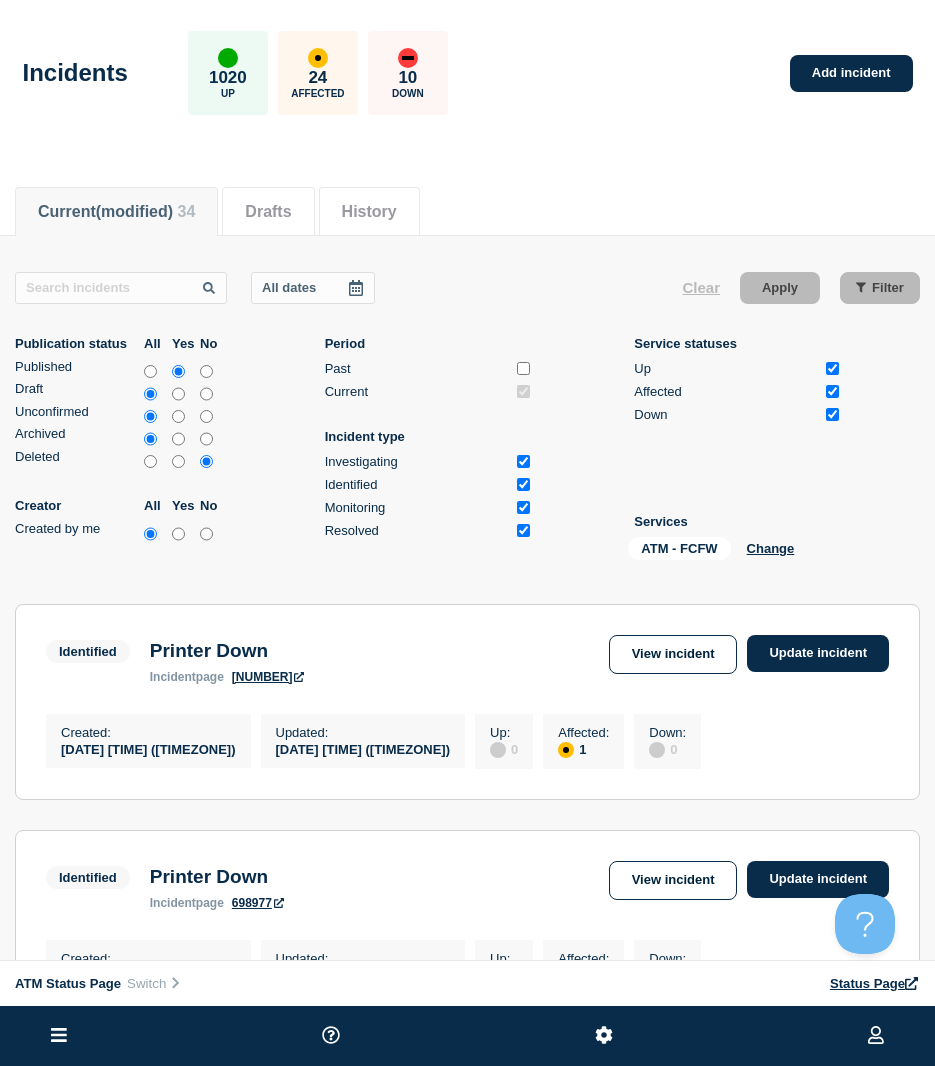 scroll, scrollTop: 100, scrollLeft: 0, axis: vertical 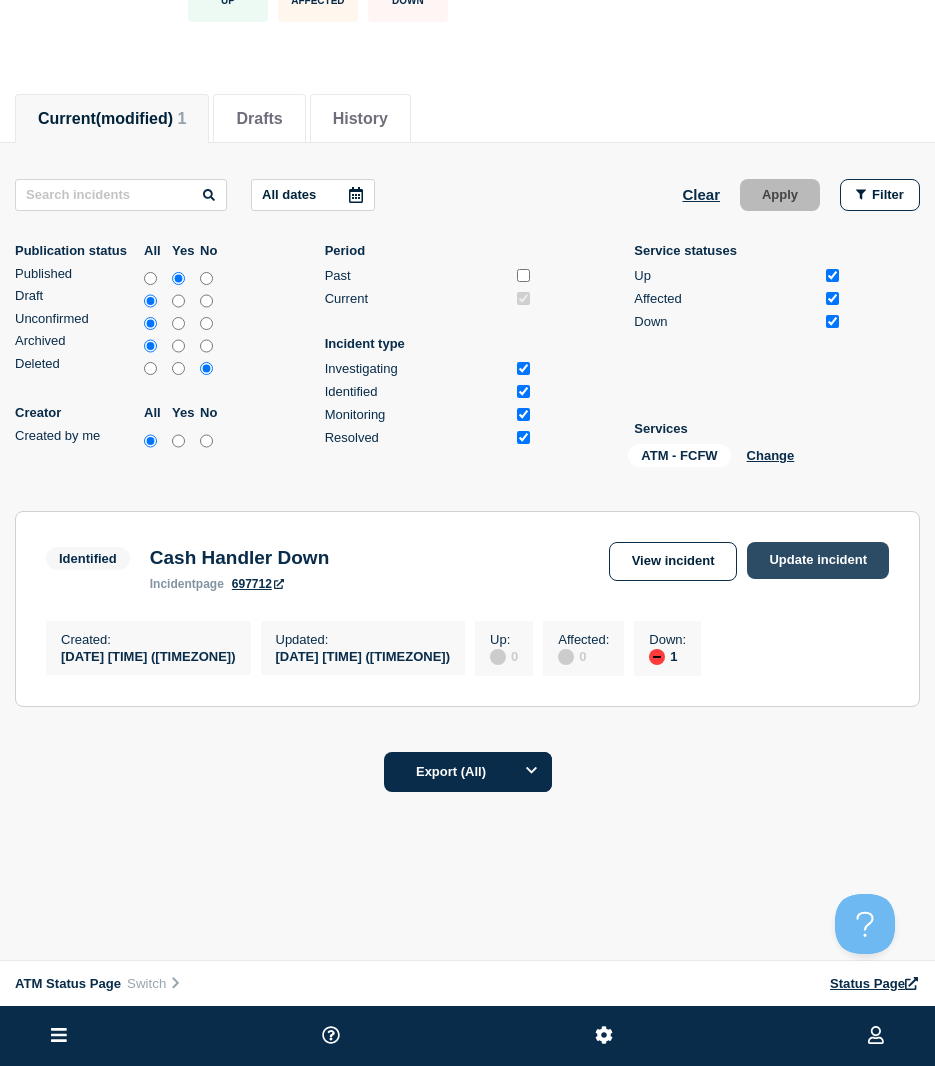 click on "Update incident" at bounding box center [818, 560] 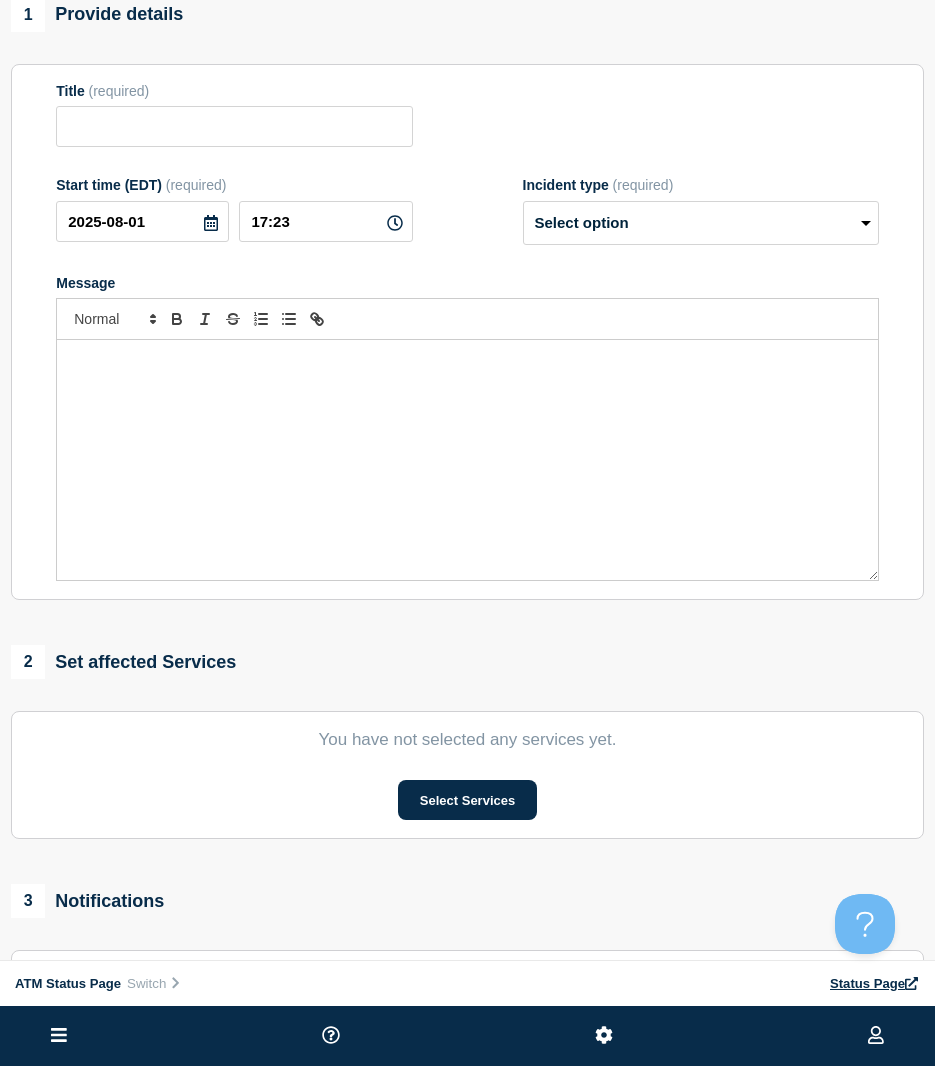 scroll, scrollTop: 0, scrollLeft: 0, axis: both 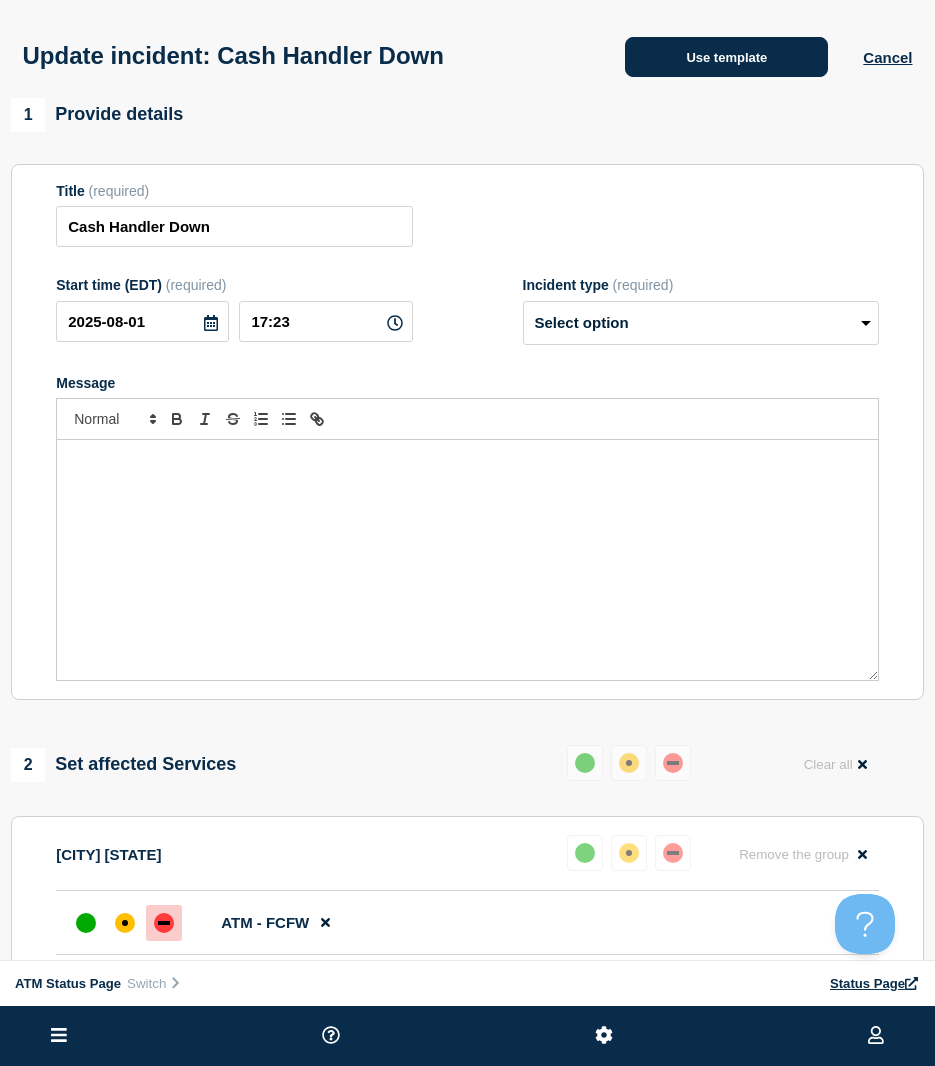 click on "Use template" at bounding box center [726, 57] 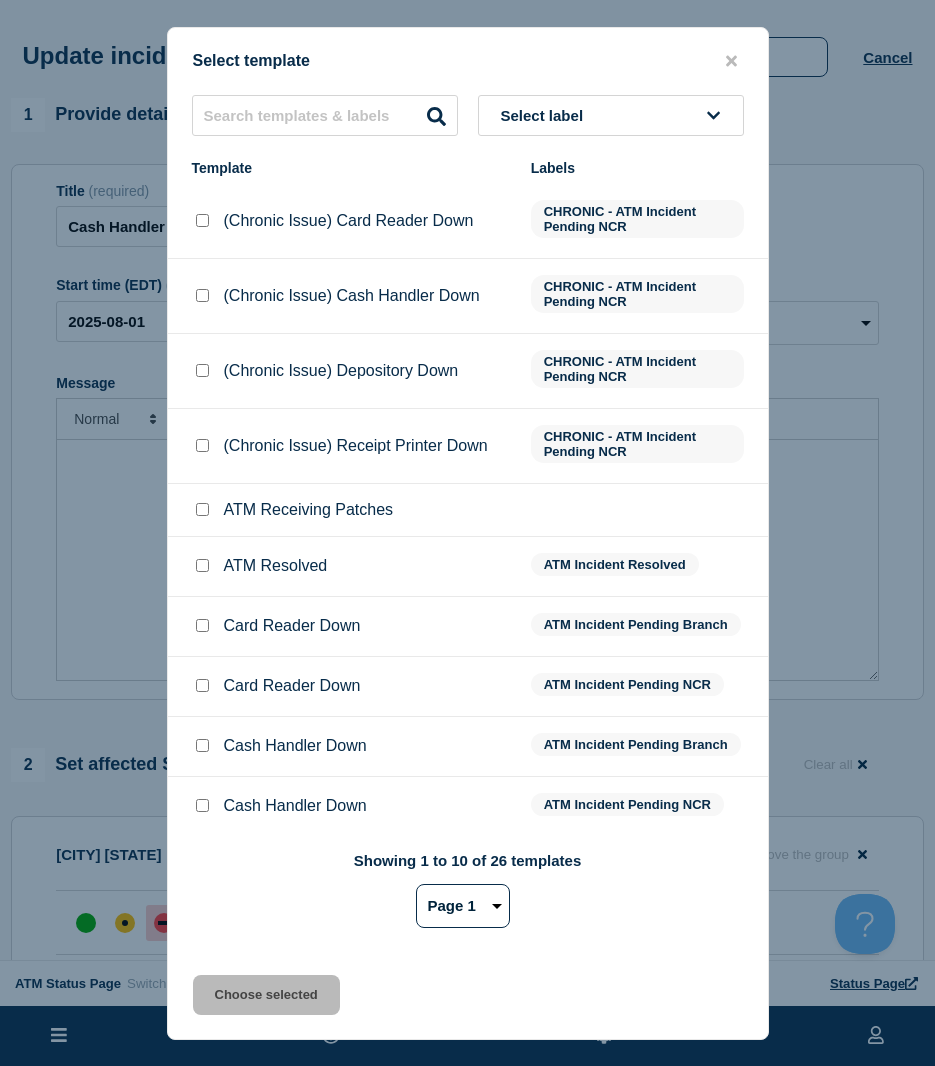 click at bounding box center (202, 565) 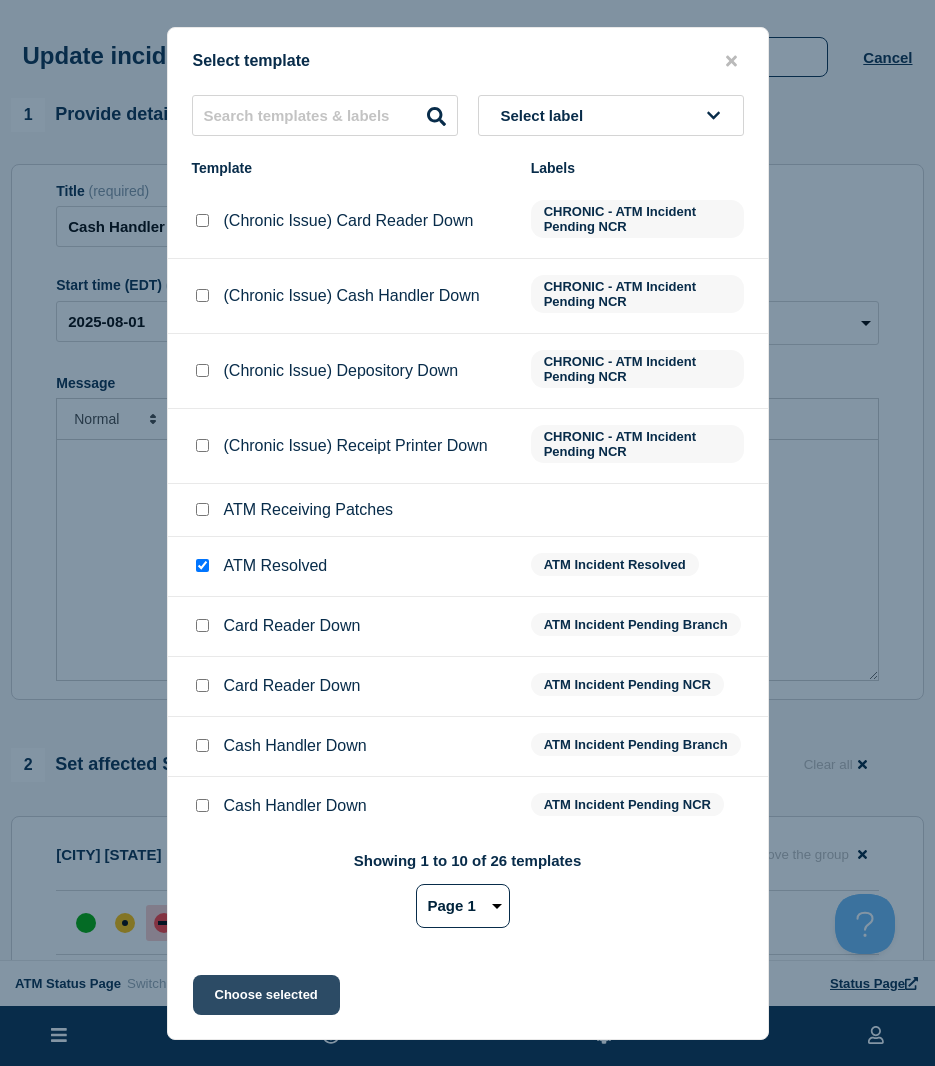 click on "Choose selected" 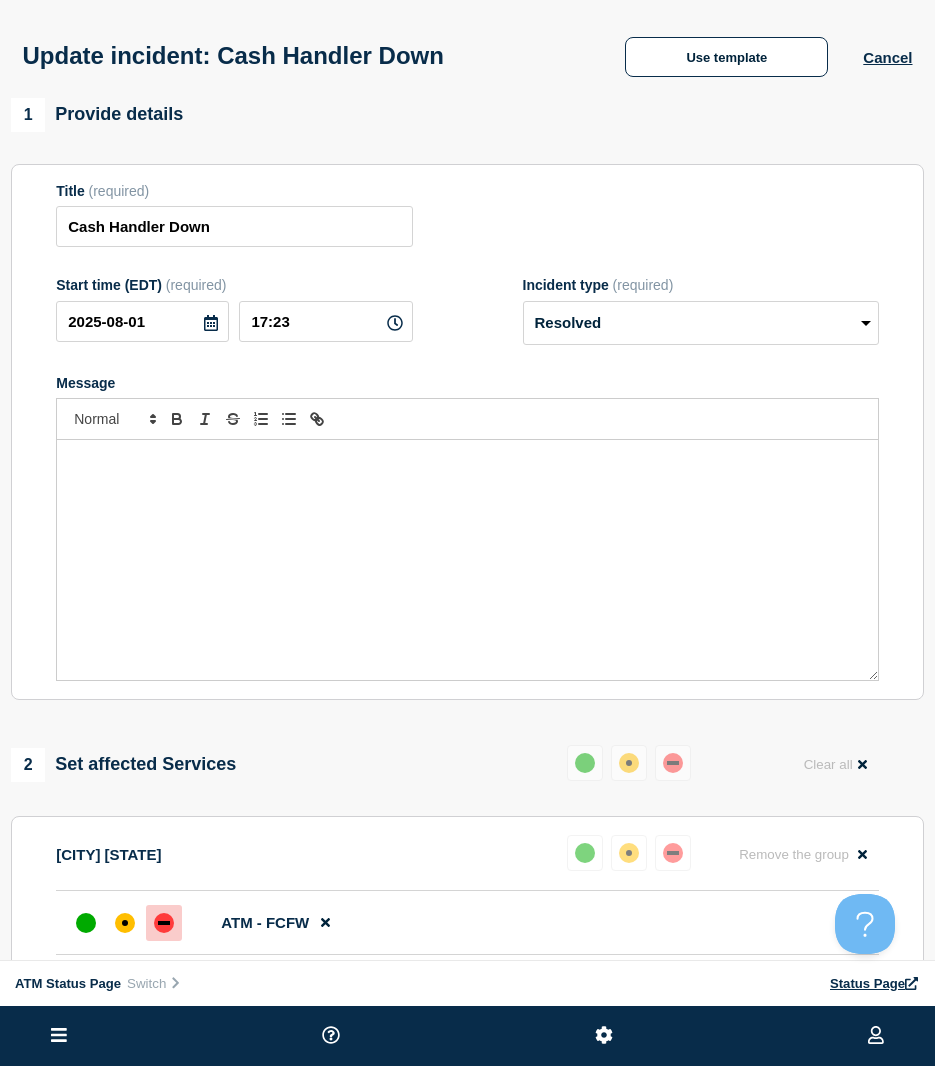 scroll, scrollTop: 200, scrollLeft: 0, axis: vertical 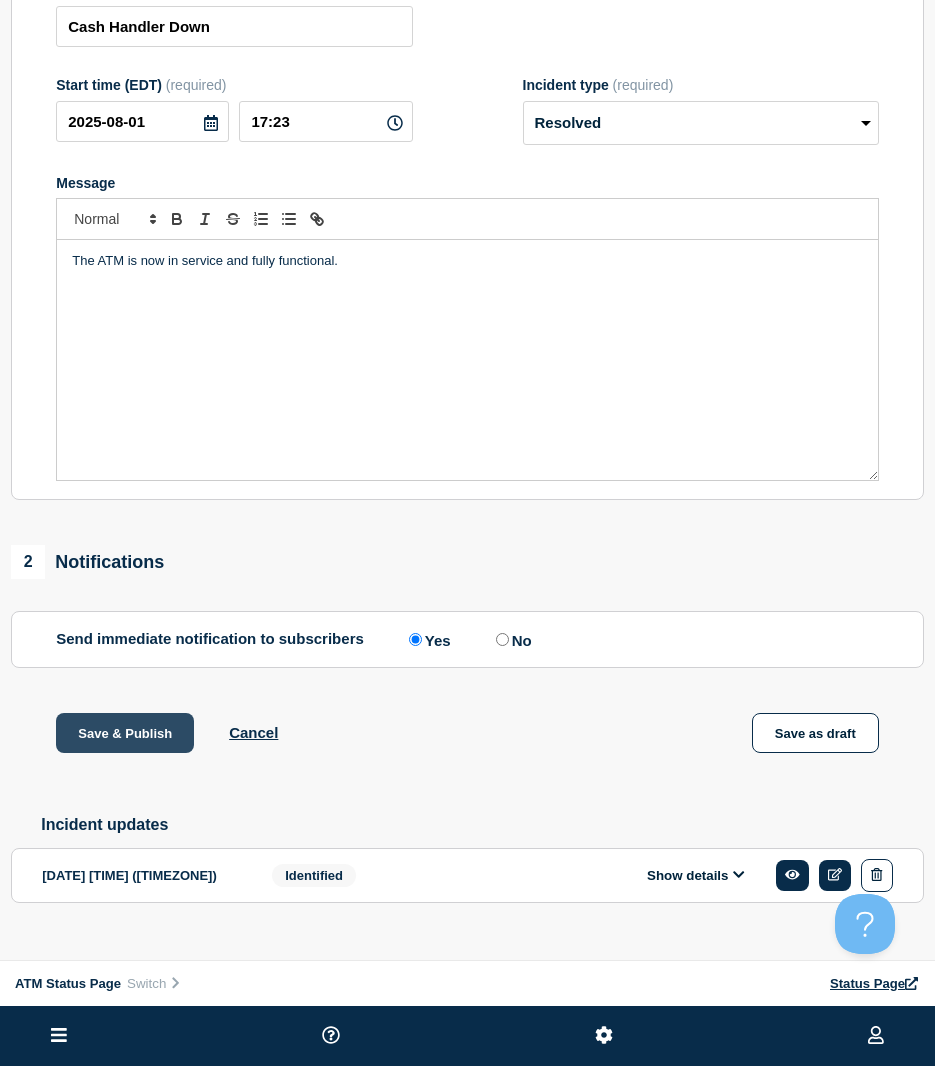click on "Save & Publish" at bounding box center [125, 733] 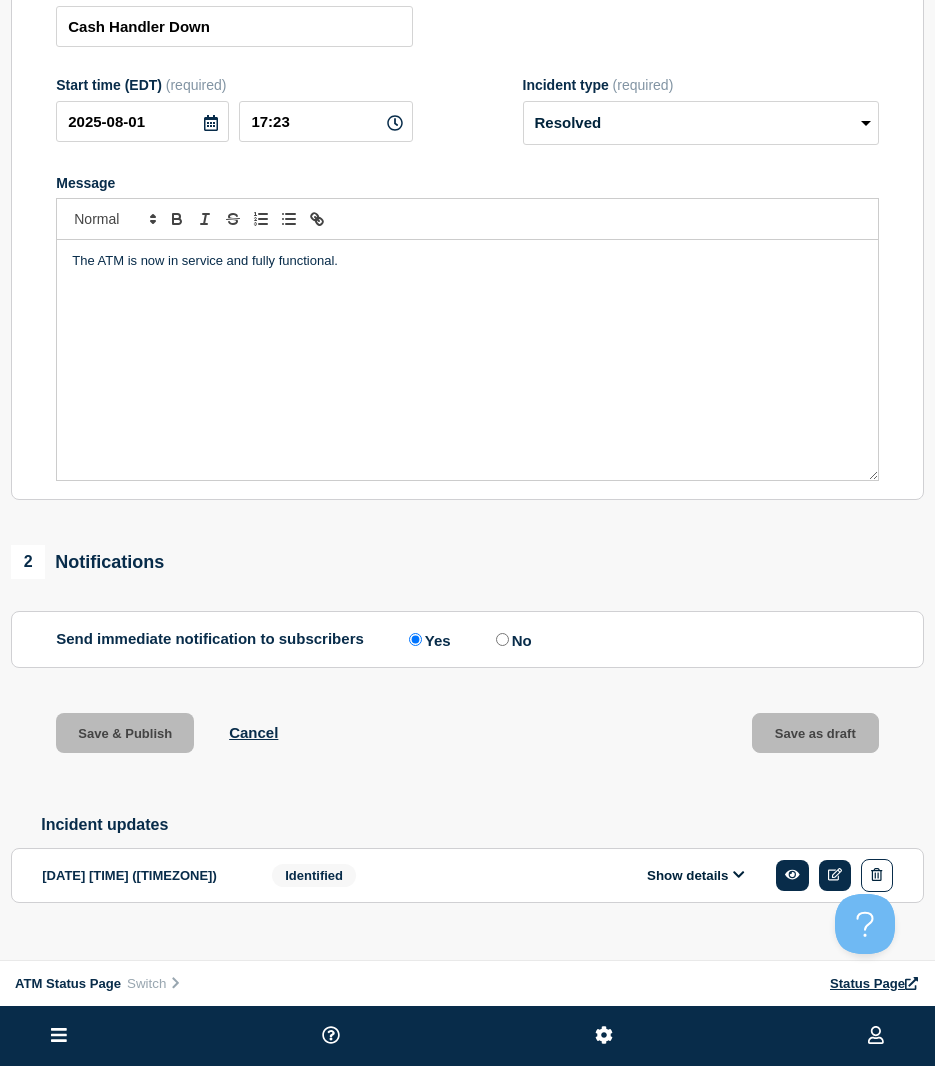 scroll, scrollTop: 0, scrollLeft: 0, axis: both 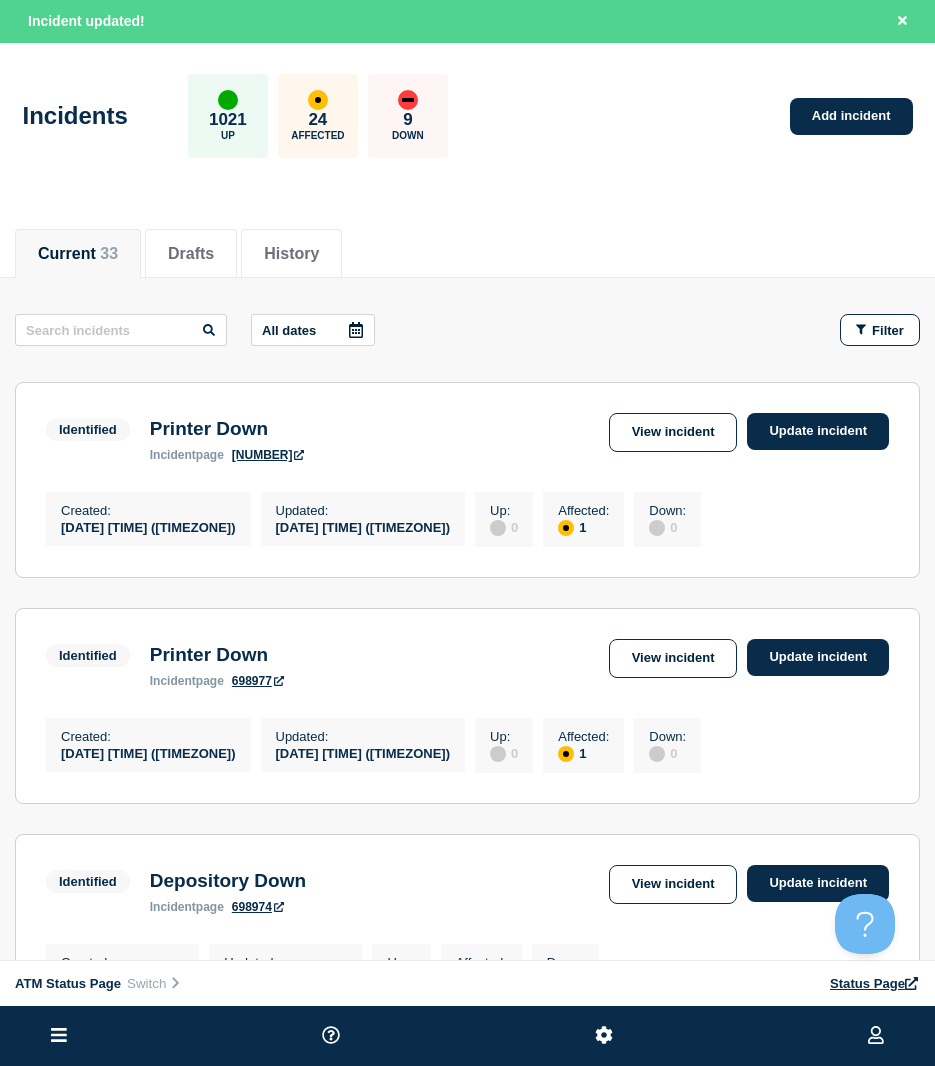 drag, startPoint x: 846, startPoint y: 337, endPoint x: 924, endPoint y: 296, distance: 88.11924 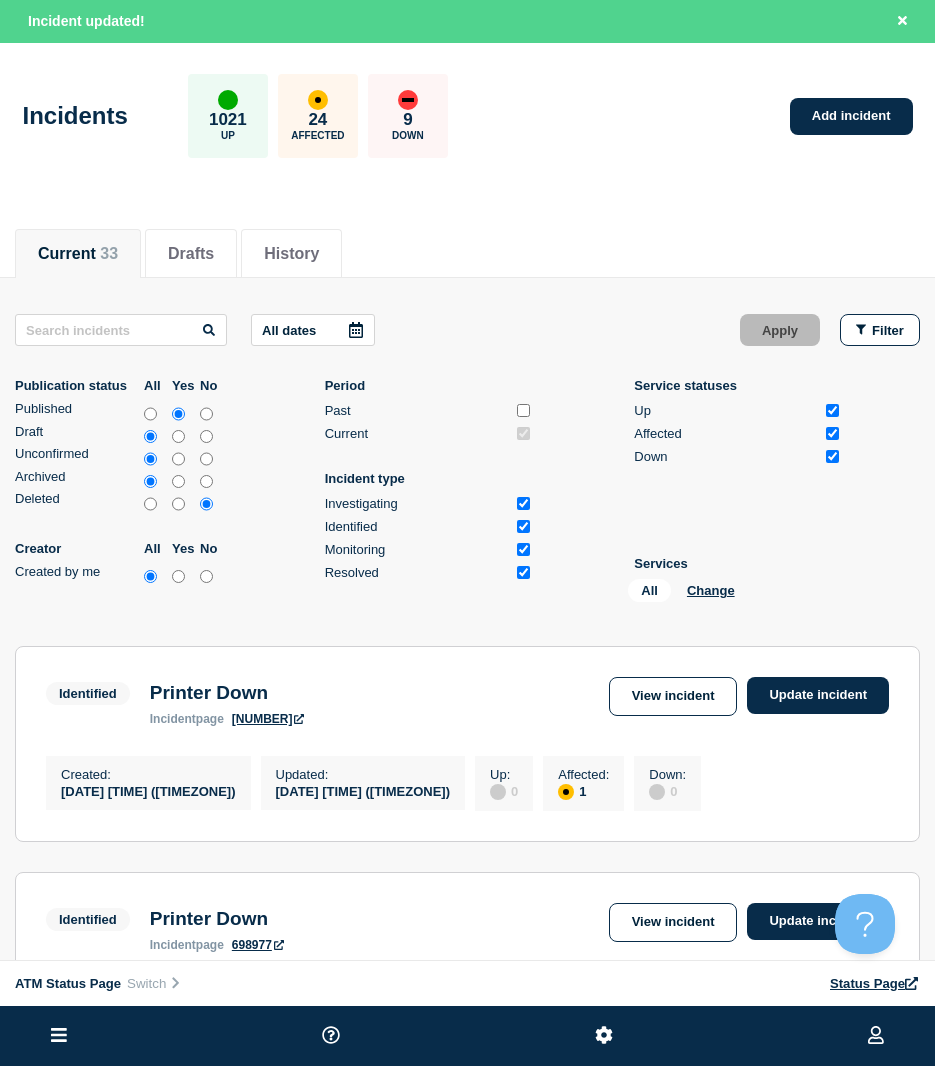 click on "All Change" at bounding box center (728, 594) 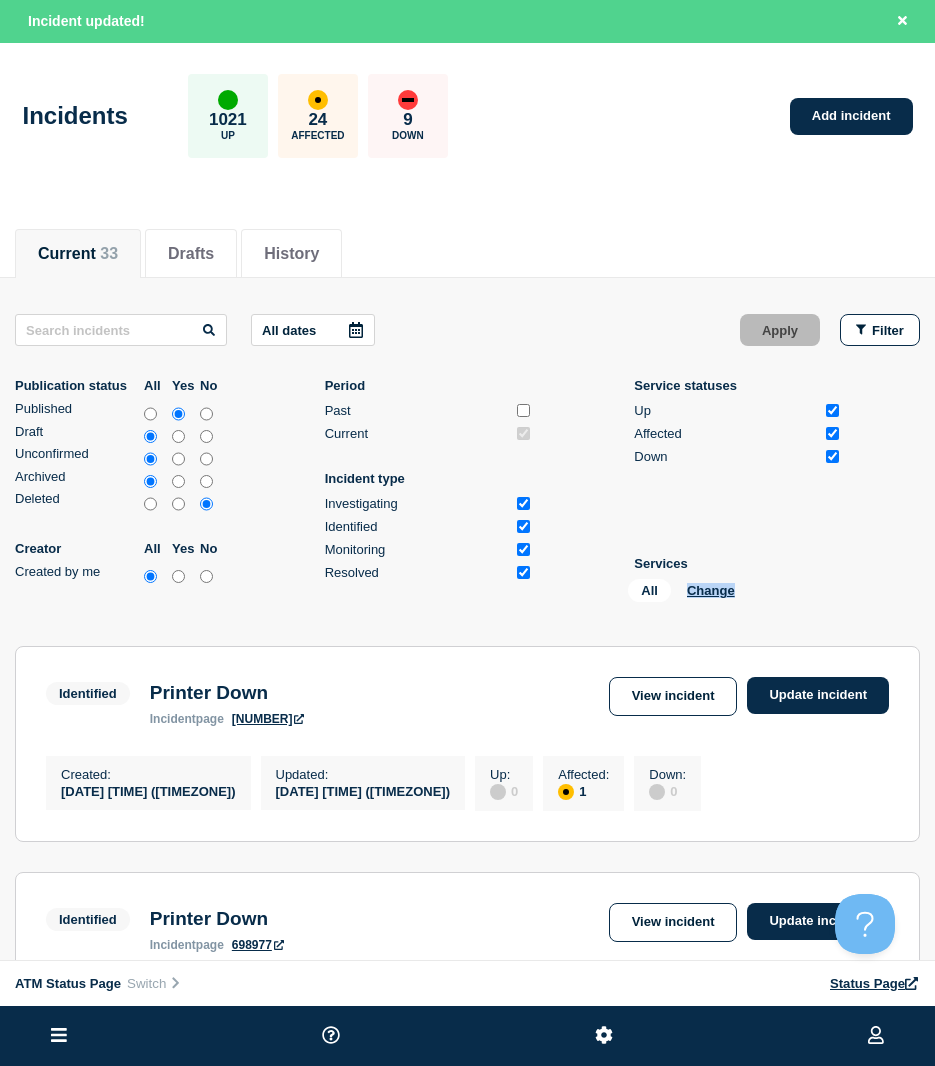 click on "All Change" at bounding box center [728, 594] 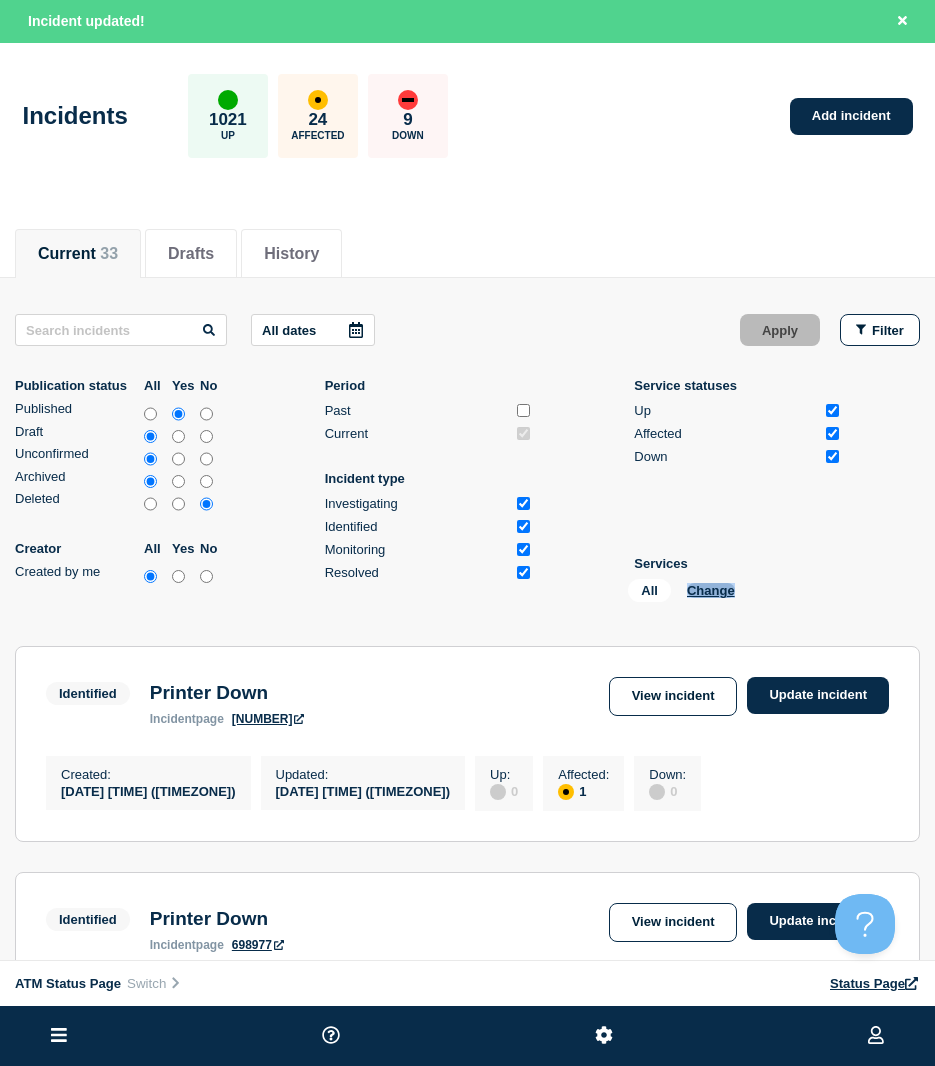 drag, startPoint x: 706, startPoint y: 581, endPoint x: 690, endPoint y: 593, distance: 20 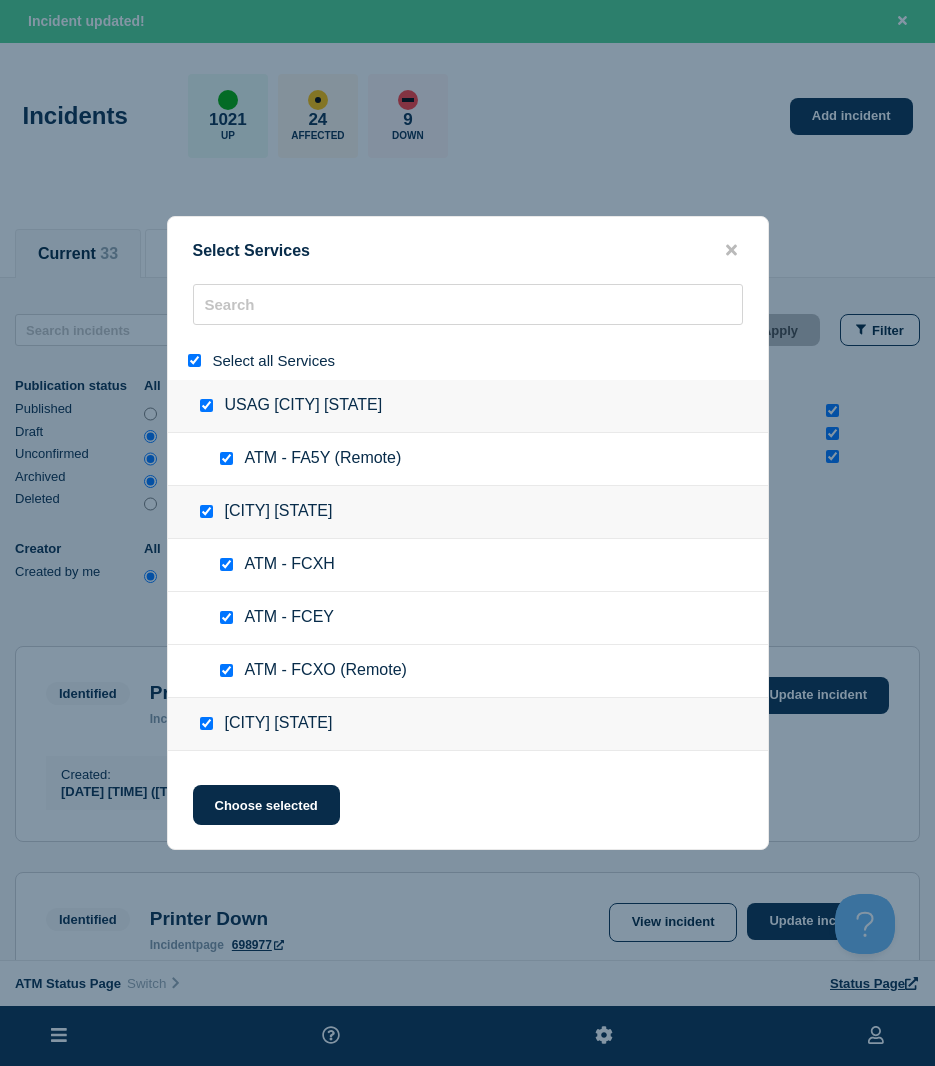 click at bounding box center (198, 360) 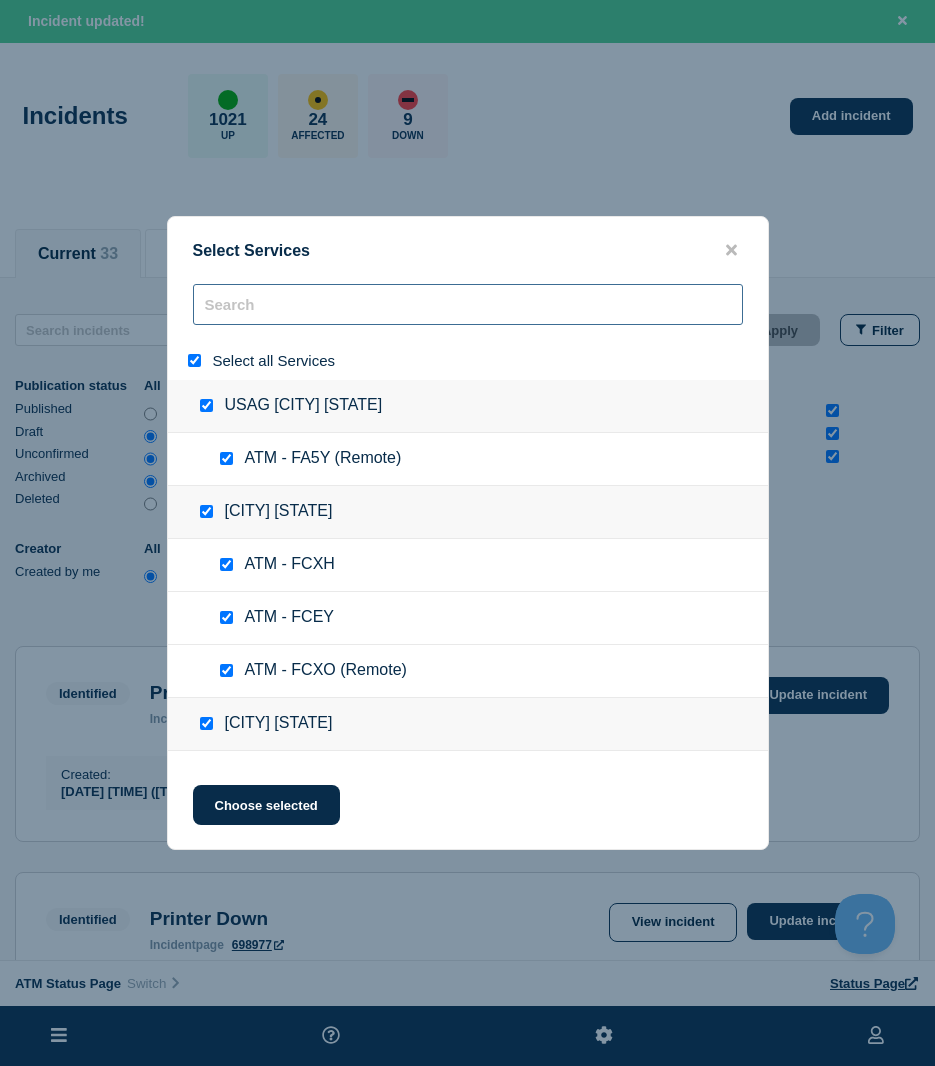 click at bounding box center (468, 304) 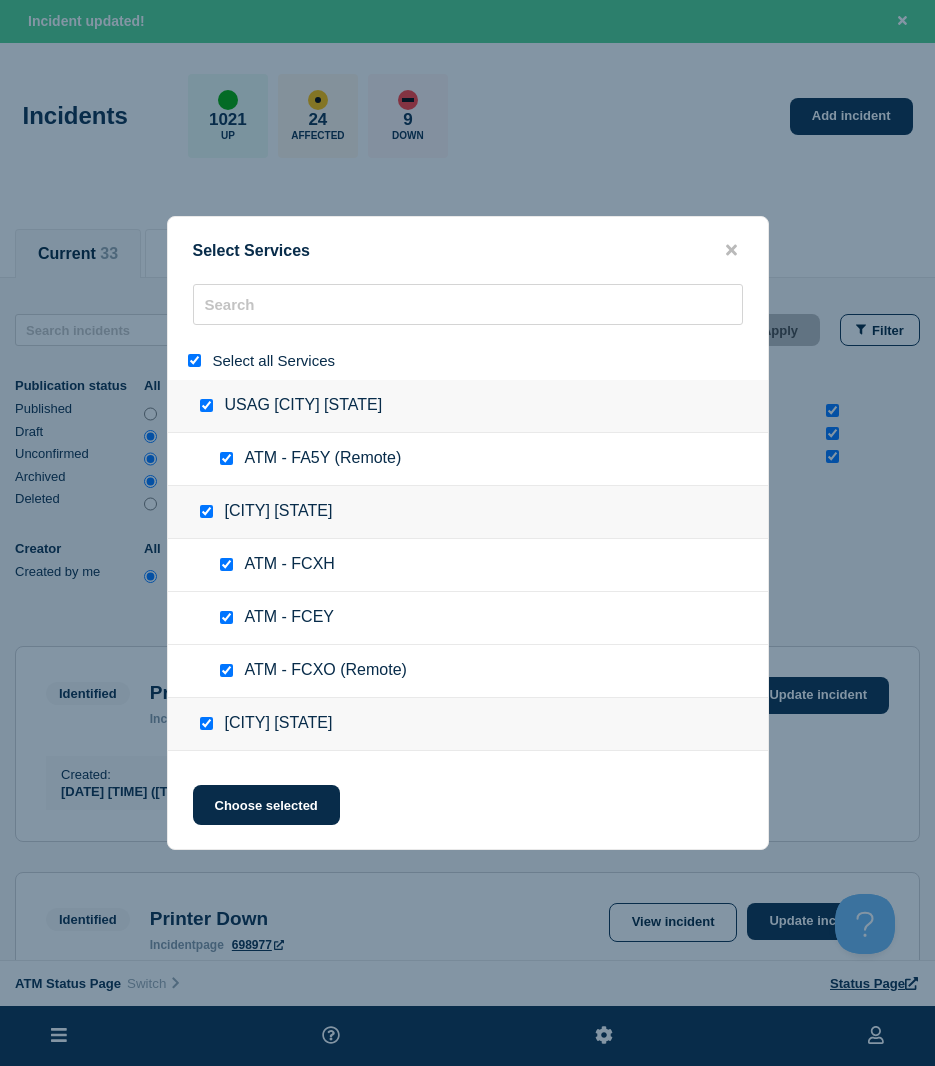 click at bounding box center (194, 360) 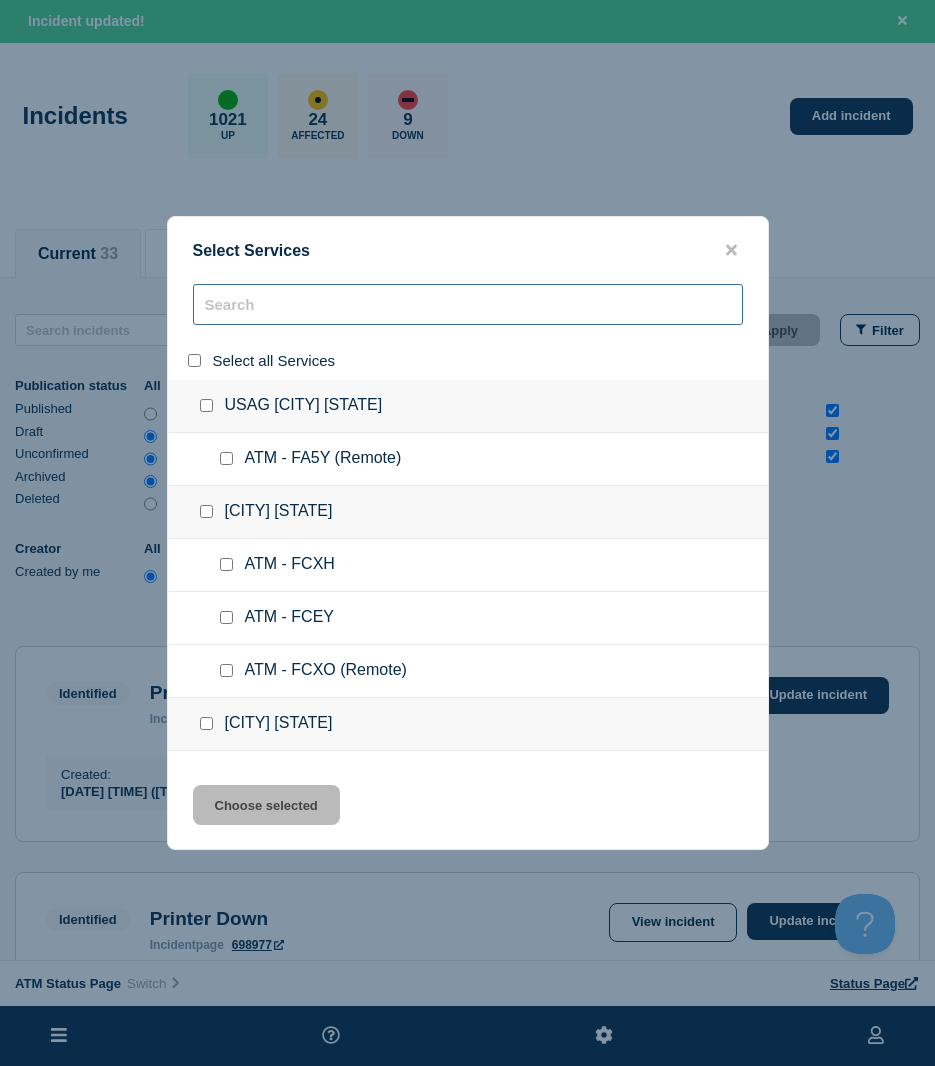 click at bounding box center [468, 304] 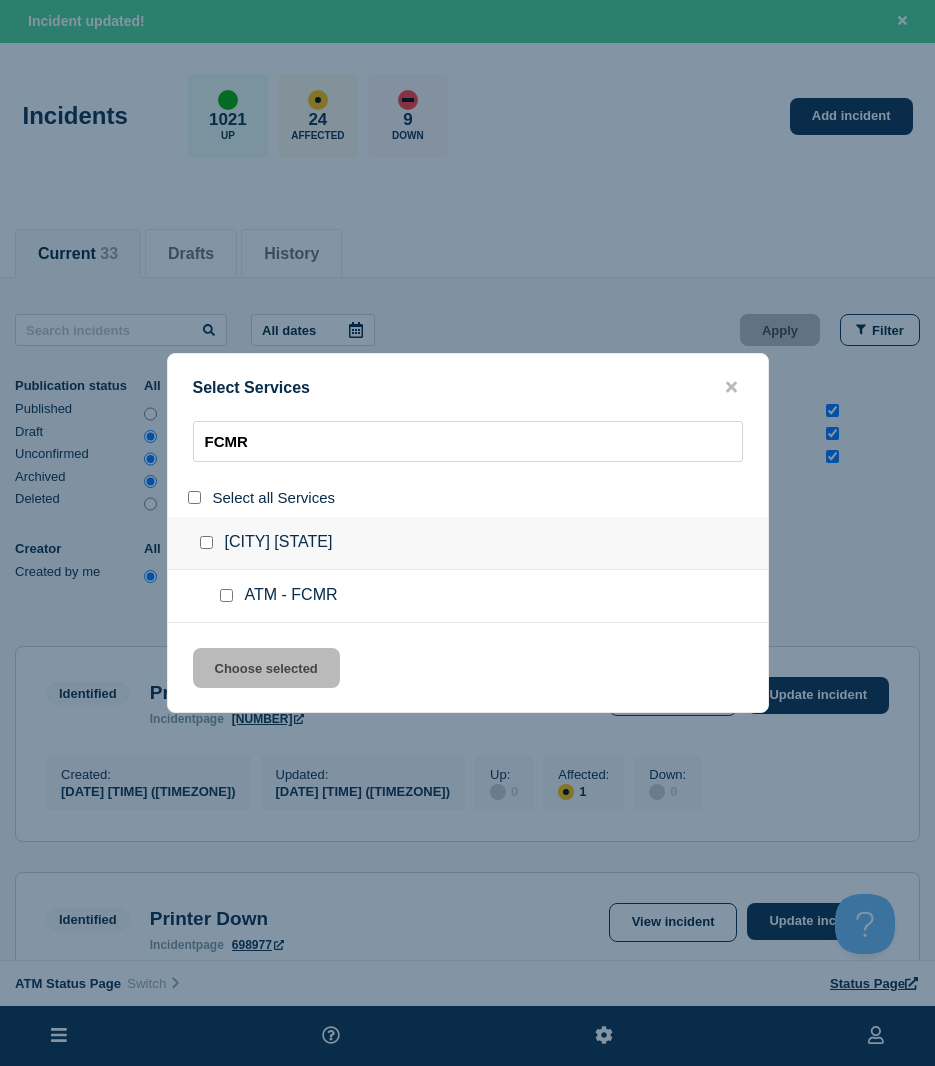 click at bounding box center [230, 596] 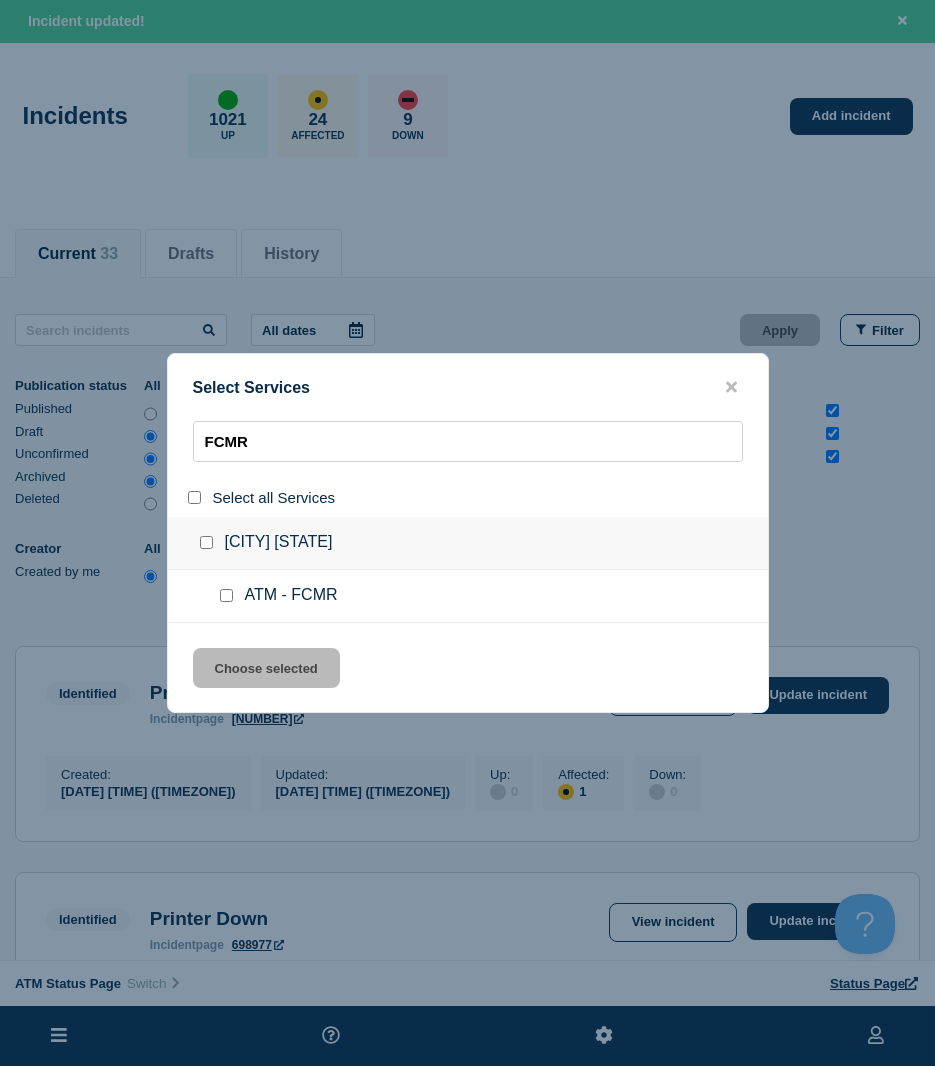 drag, startPoint x: 223, startPoint y: 598, endPoint x: 241, endPoint y: 630, distance: 36.71512 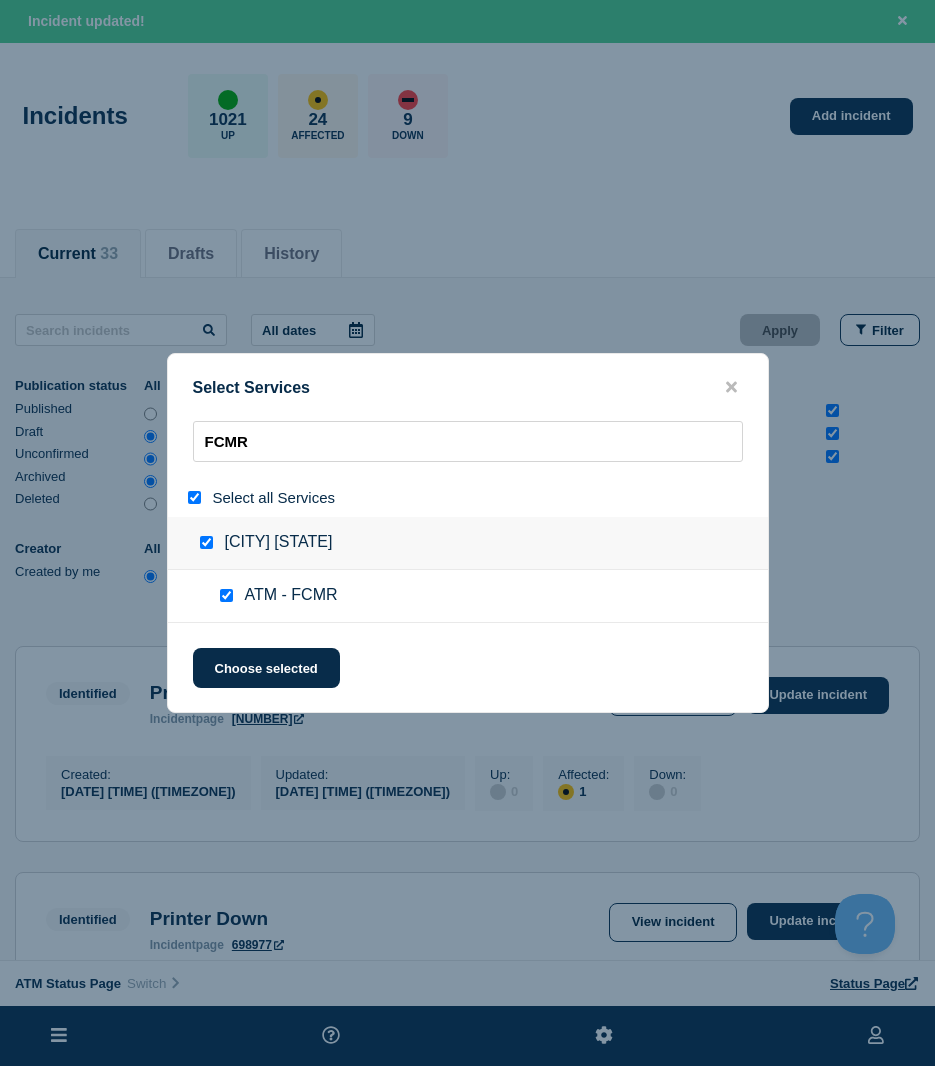 click on "Select Services FCMR Select all Services Montgomery [STATE] ATM - FCMR Choose selected" at bounding box center (468, 533) 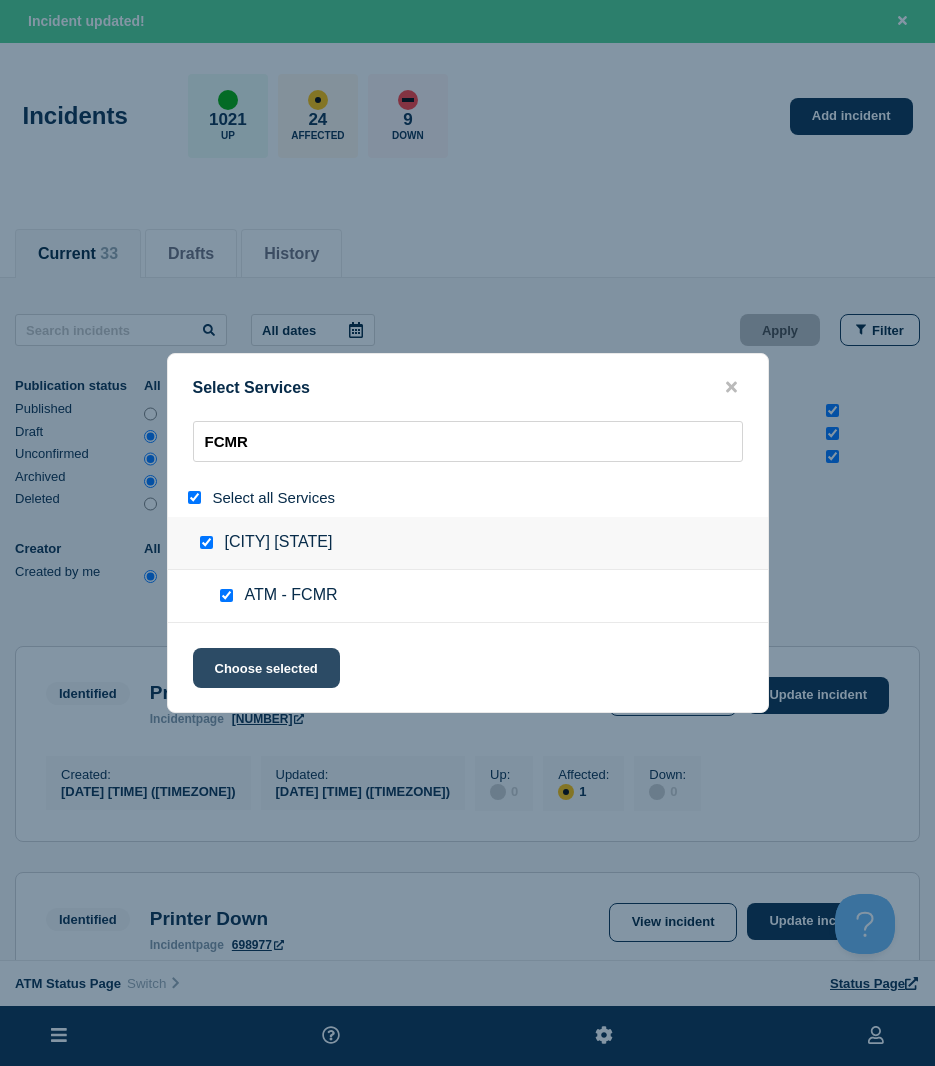 click on "Choose selected" 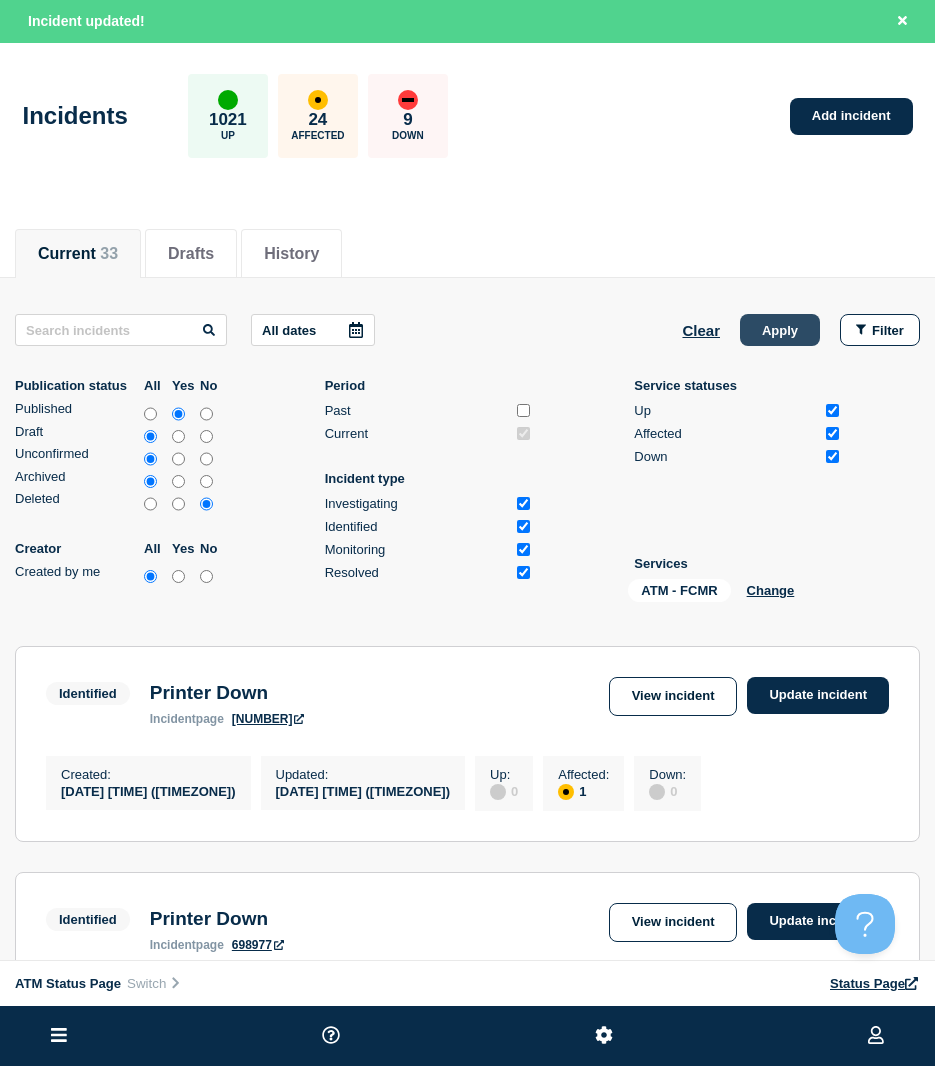 click on "Apply" 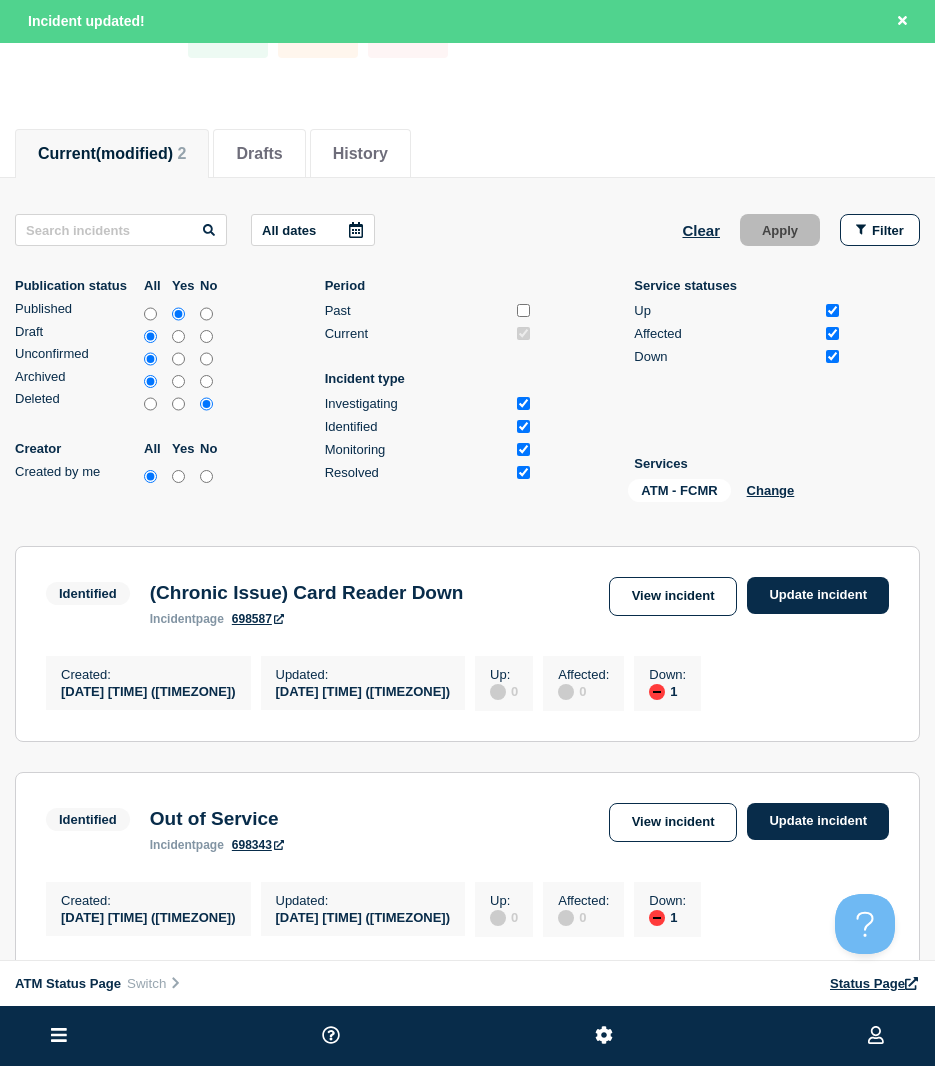 scroll, scrollTop: 200, scrollLeft: 0, axis: vertical 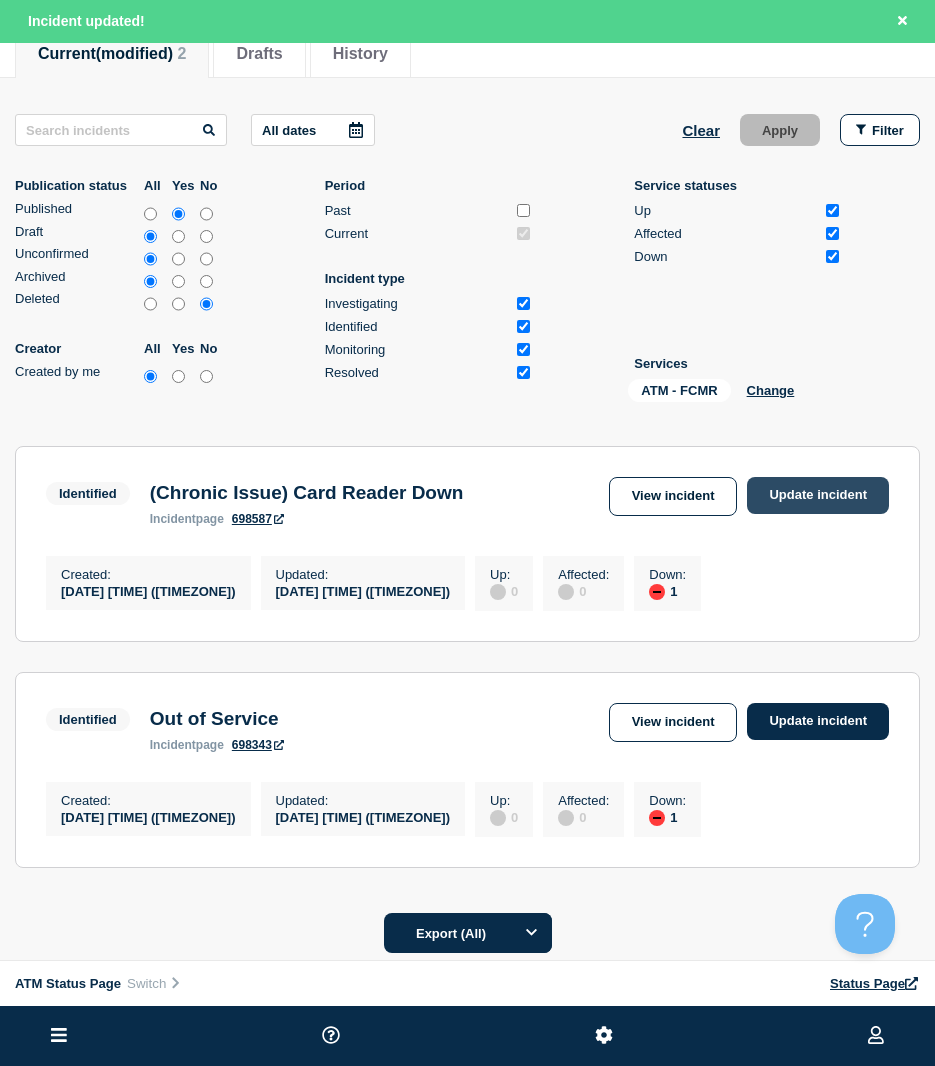 click on "Update incident" at bounding box center [818, 495] 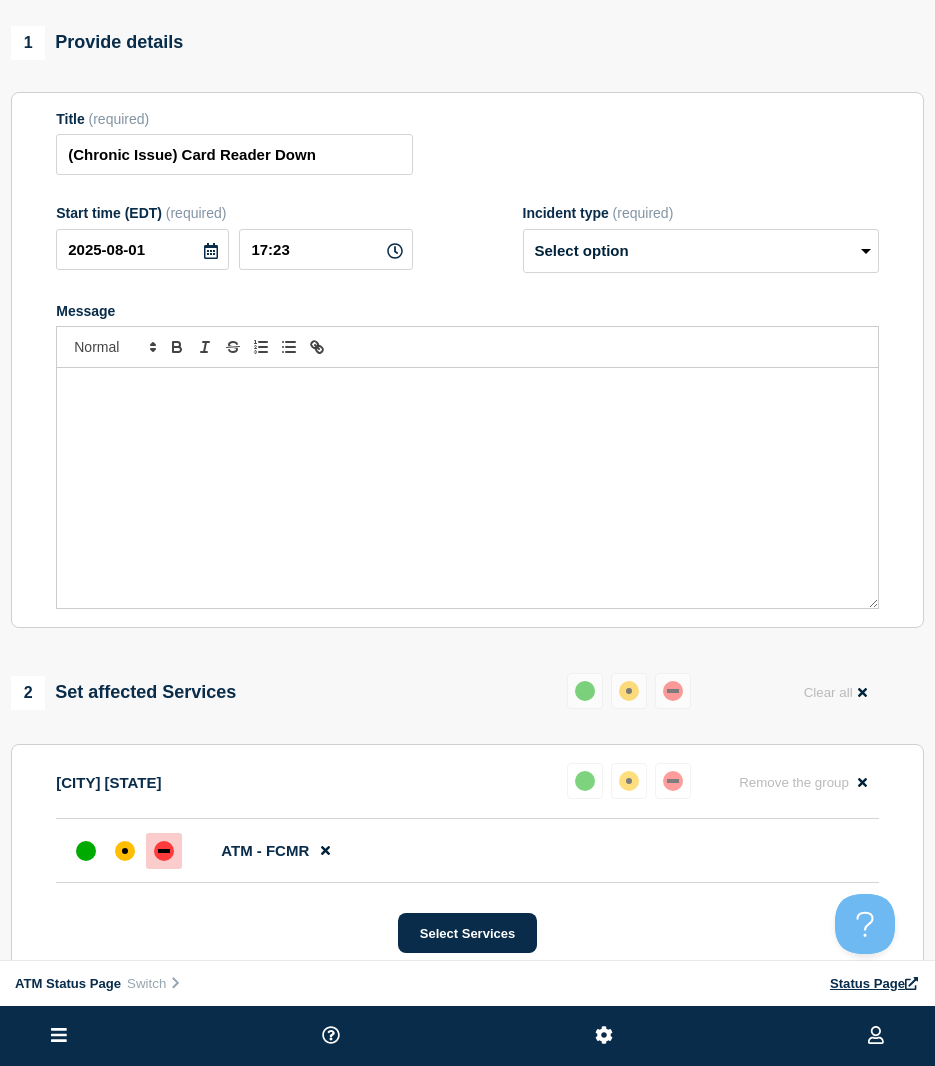 scroll, scrollTop: 0, scrollLeft: 0, axis: both 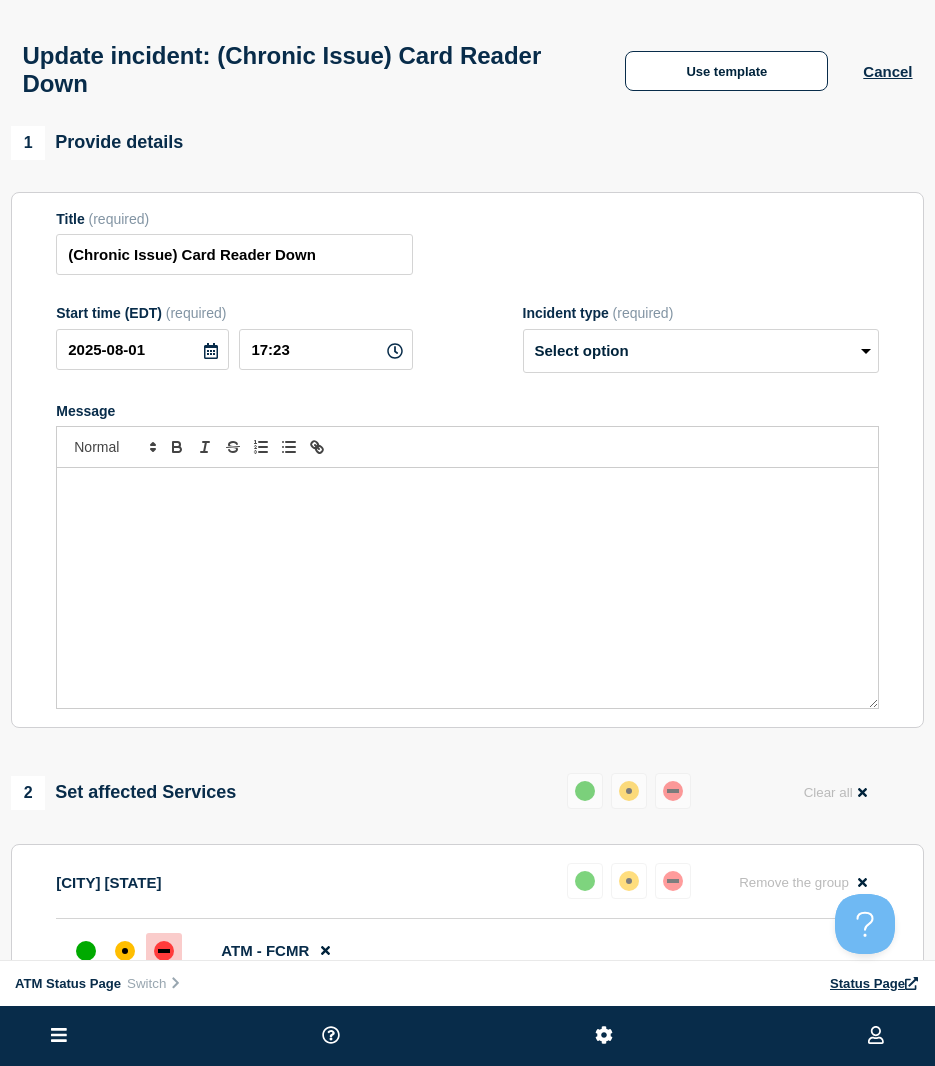 click on "Update incident: (Chronic Issue) Card Reader Down Use template Cancel" at bounding box center [467, 63] 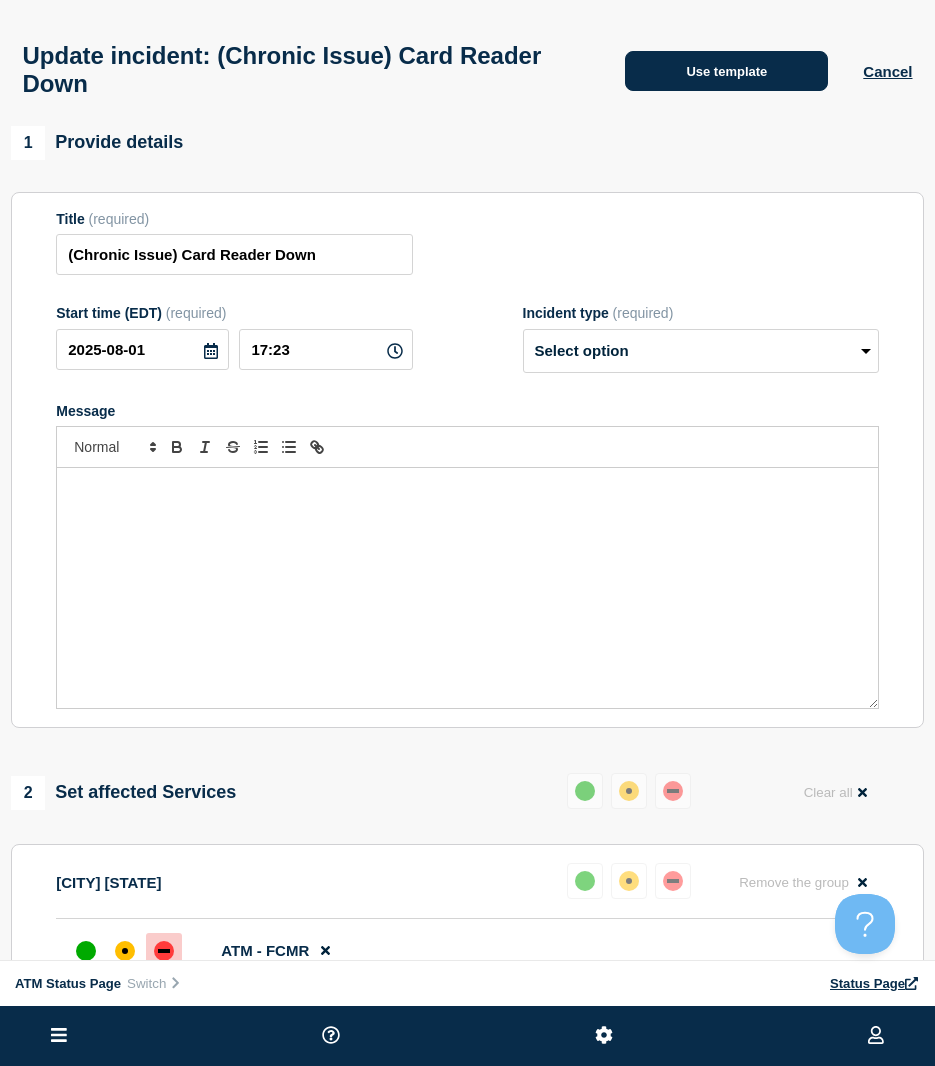 click on "Use template" at bounding box center [726, 71] 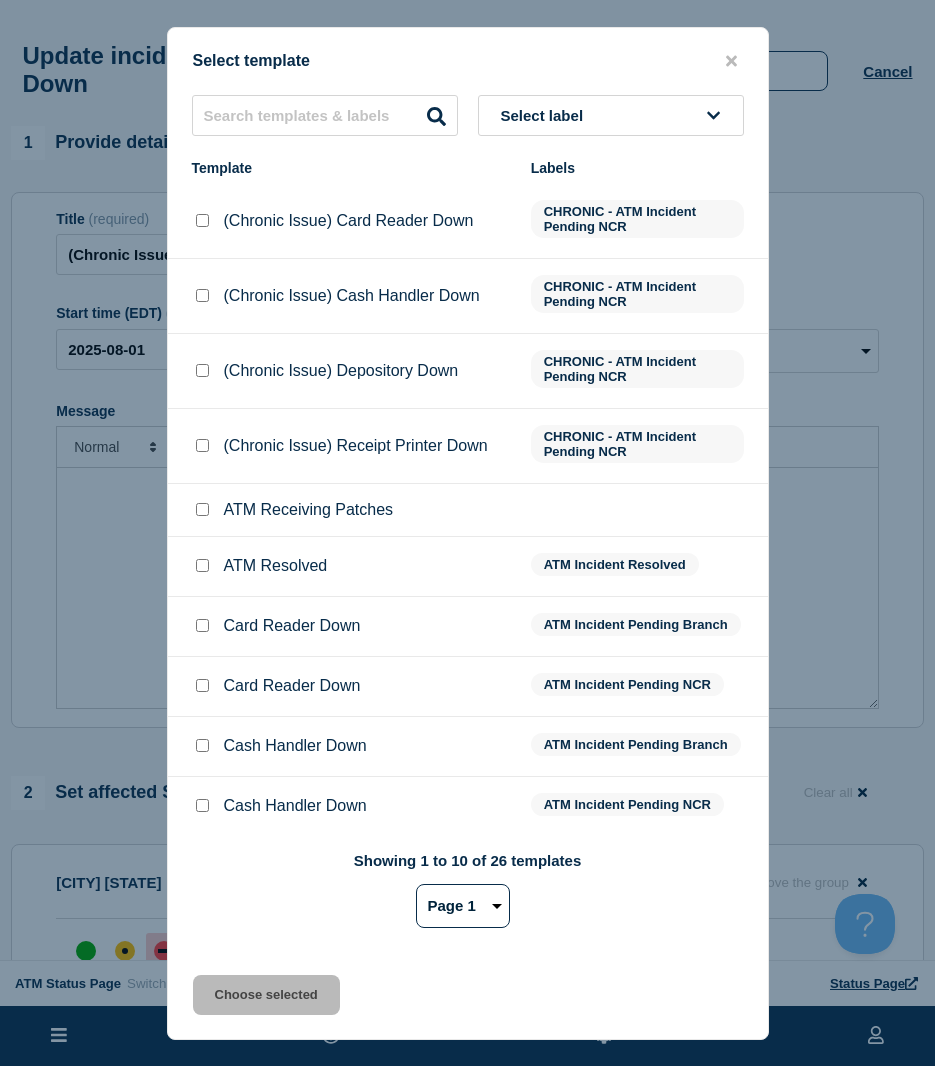 click at bounding box center [202, 565] 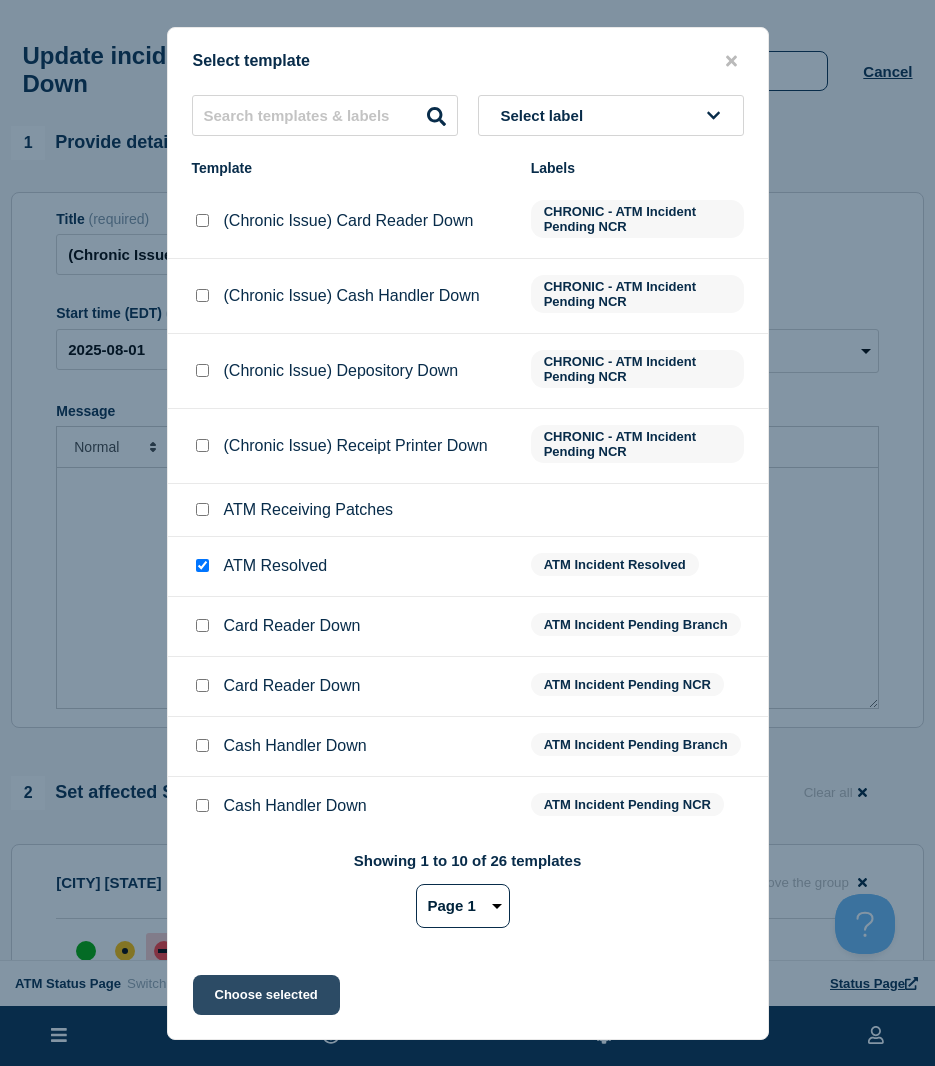 click on "Choose selected" 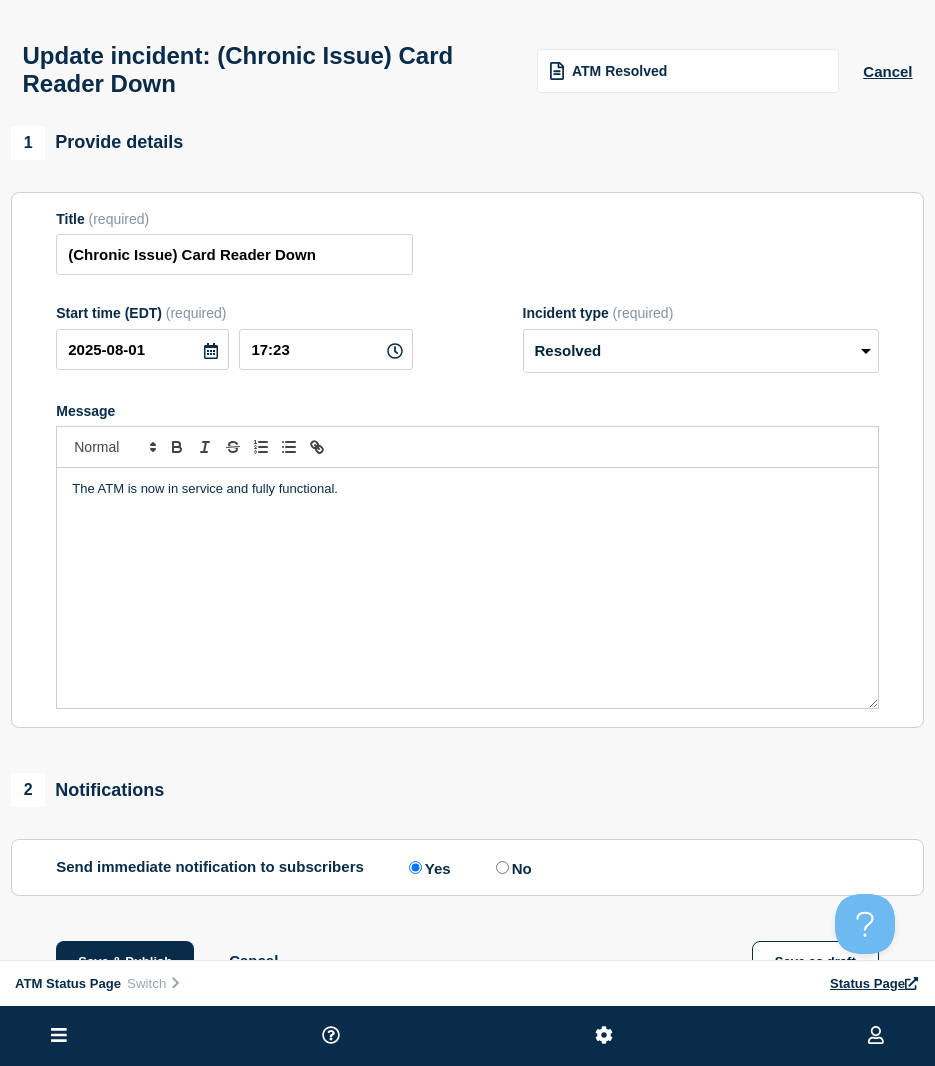 scroll, scrollTop: 265, scrollLeft: 0, axis: vertical 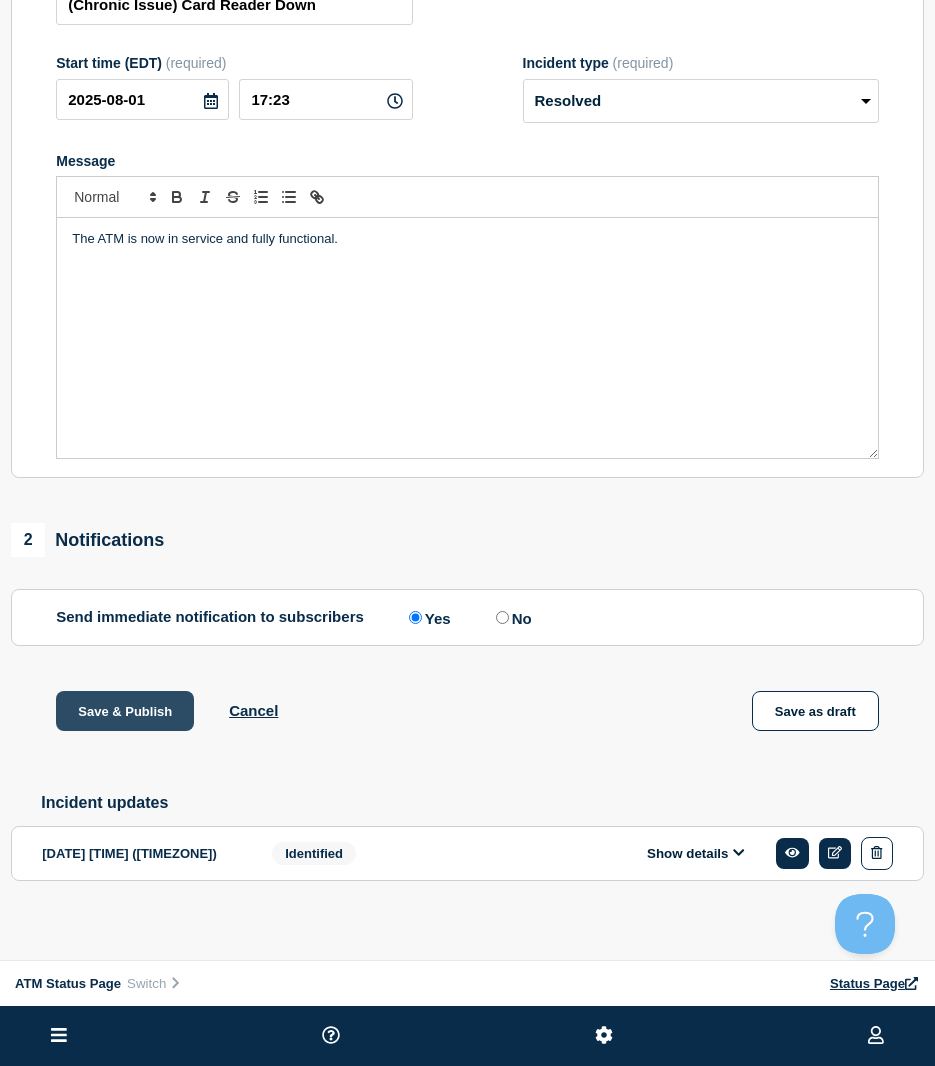 click on "Save & Publish" at bounding box center [125, 711] 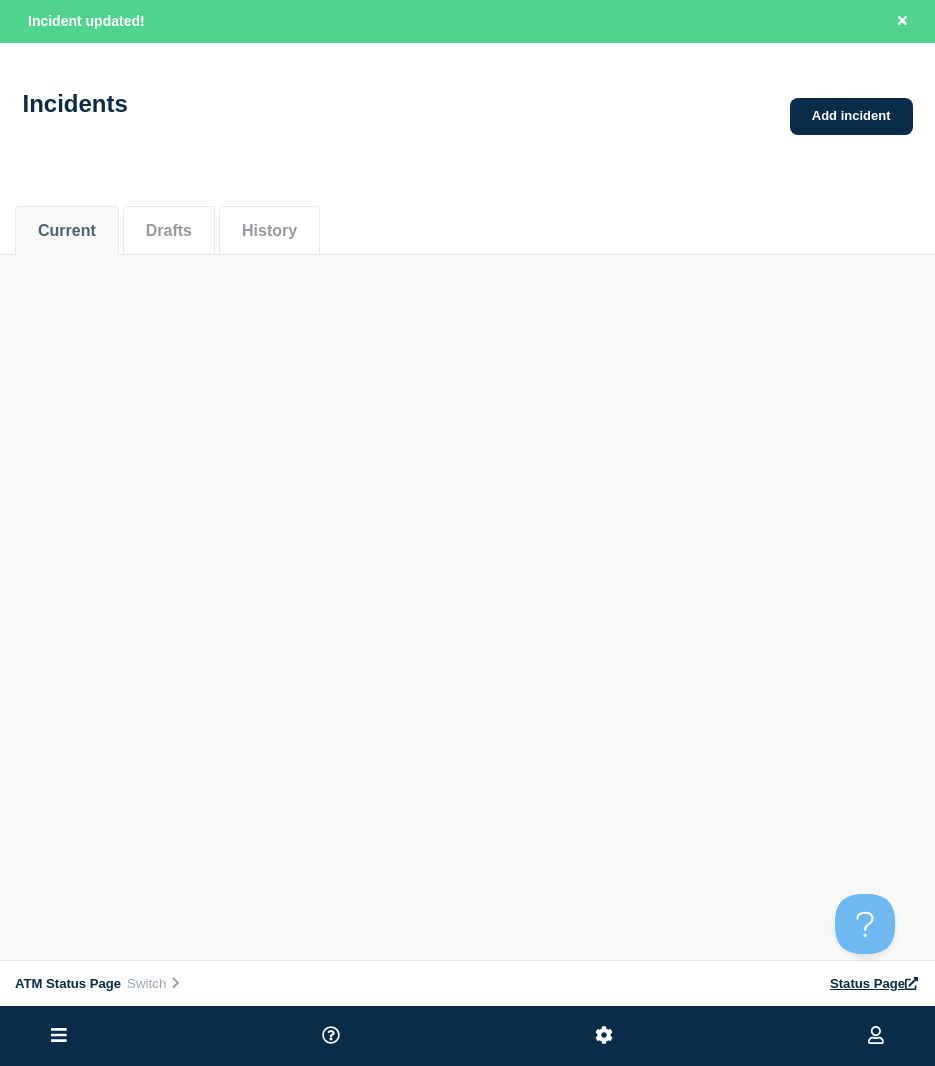 scroll, scrollTop: 0, scrollLeft: 0, axis: both 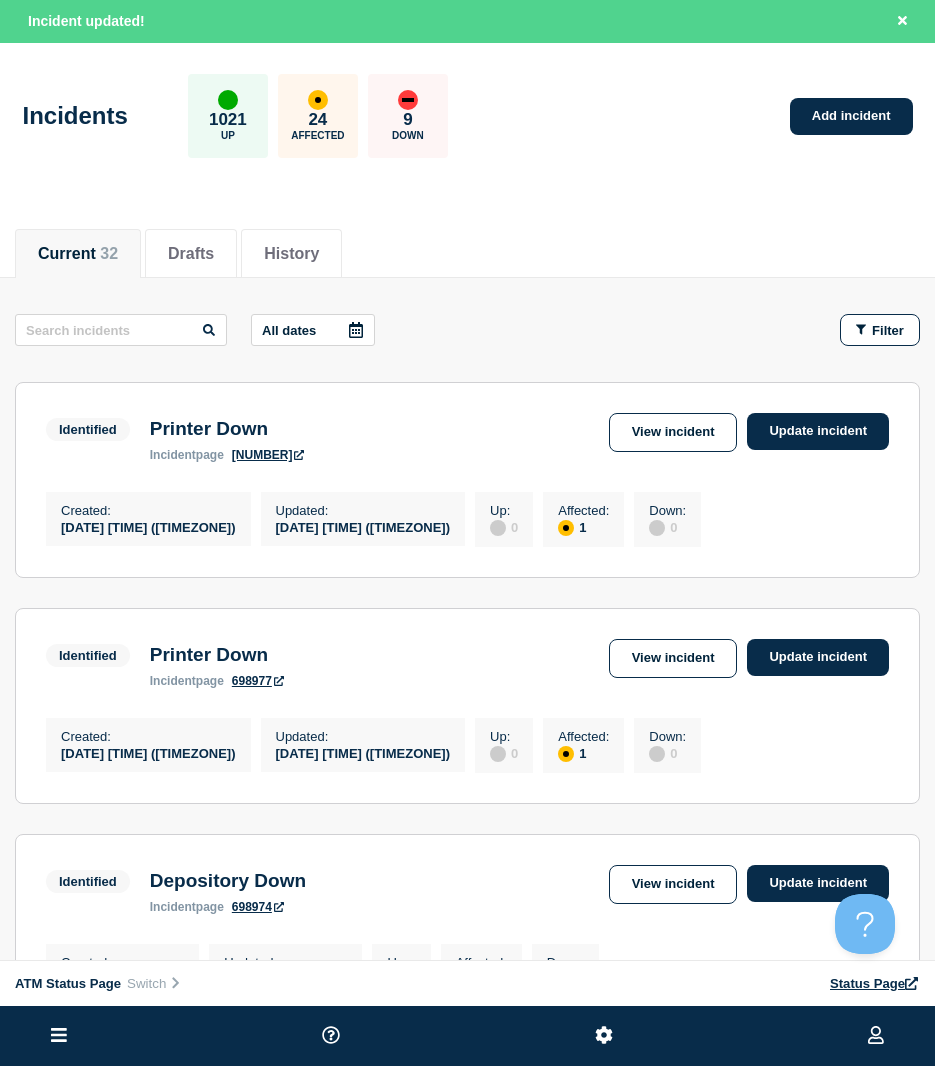click on "All dates Filter Identified 1 Affected Printer Down Created  2025-08-01 15:15 (EDT) Updated  2025-08-01 15:15 (EDT) Identified Printer Down incident  page 698978  View incident Update incident Created :  2025-08-01 15:15 (EDT) Updated :  2025-08-01 15:15 (EDT) Up :  0 Affected :  1 Down :  0 Identified 1 Affected Printer Down Created  2025-08-01 15:12 (EDT) Updated  2025-08-01 15:12 (EDT) Identified Printer Down incident  page 698977  View incident Update incident Created :  2025-08-01 15:12 (EDT) Updated :  2025-08-01 15:12 (EDT) Up :  0 Affected :  1 Down :  0 Identified 1 Affected Depository Down Created  2025-08-01 15:10 (EDT) Updated  2025-08-01 15:10 (EDT) Identified Depository Down incident  page 698974  View incident Update incident Created :  2025-08-01 15:10 (EDT) Updated :  2025-08-01 15:10 (EDT) Up :  0 Affected :  1 Down :  0 Identified 1 Affected Depository Down Created  2025-08-01 15:09 (EDT) Updated  2025-08-01 15:09 (EDT) Identified Depository Down incident  page 698973  View incident Created" 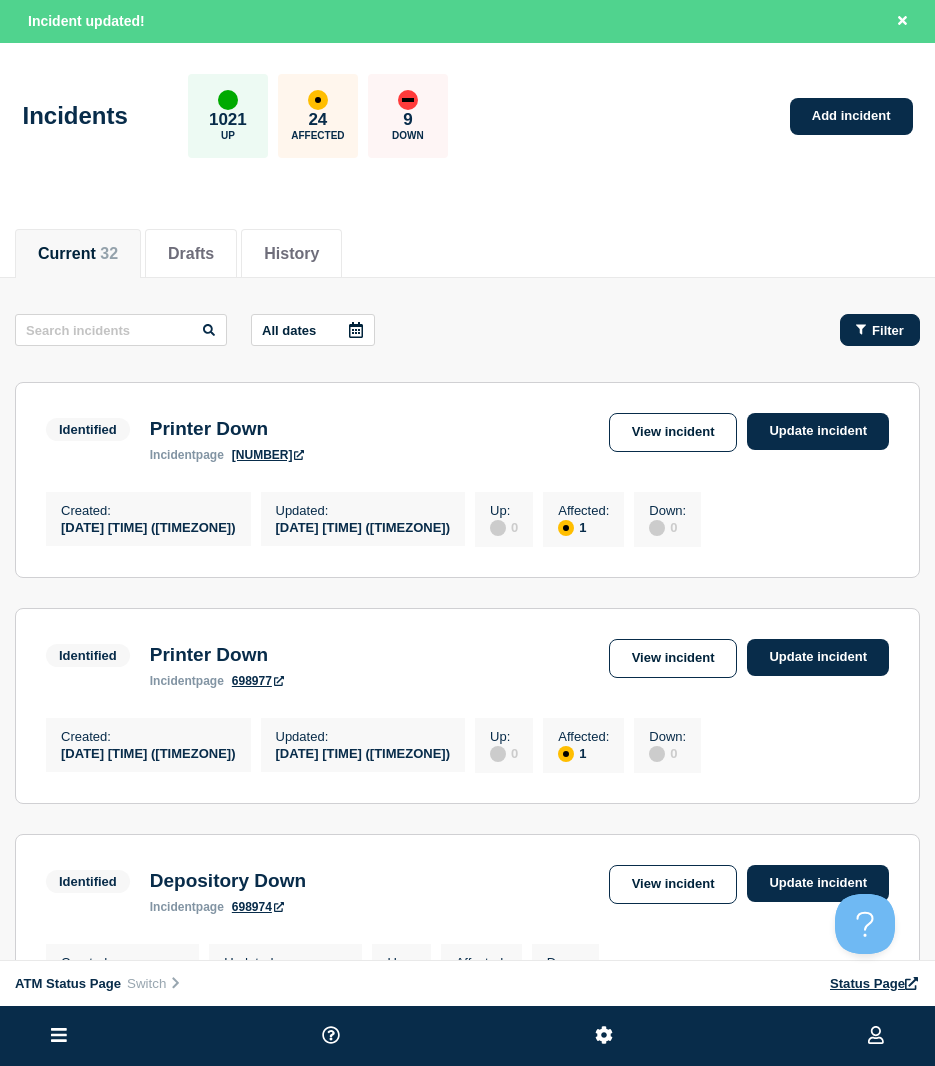 click on "Filter" at bounding box center [888, 330] 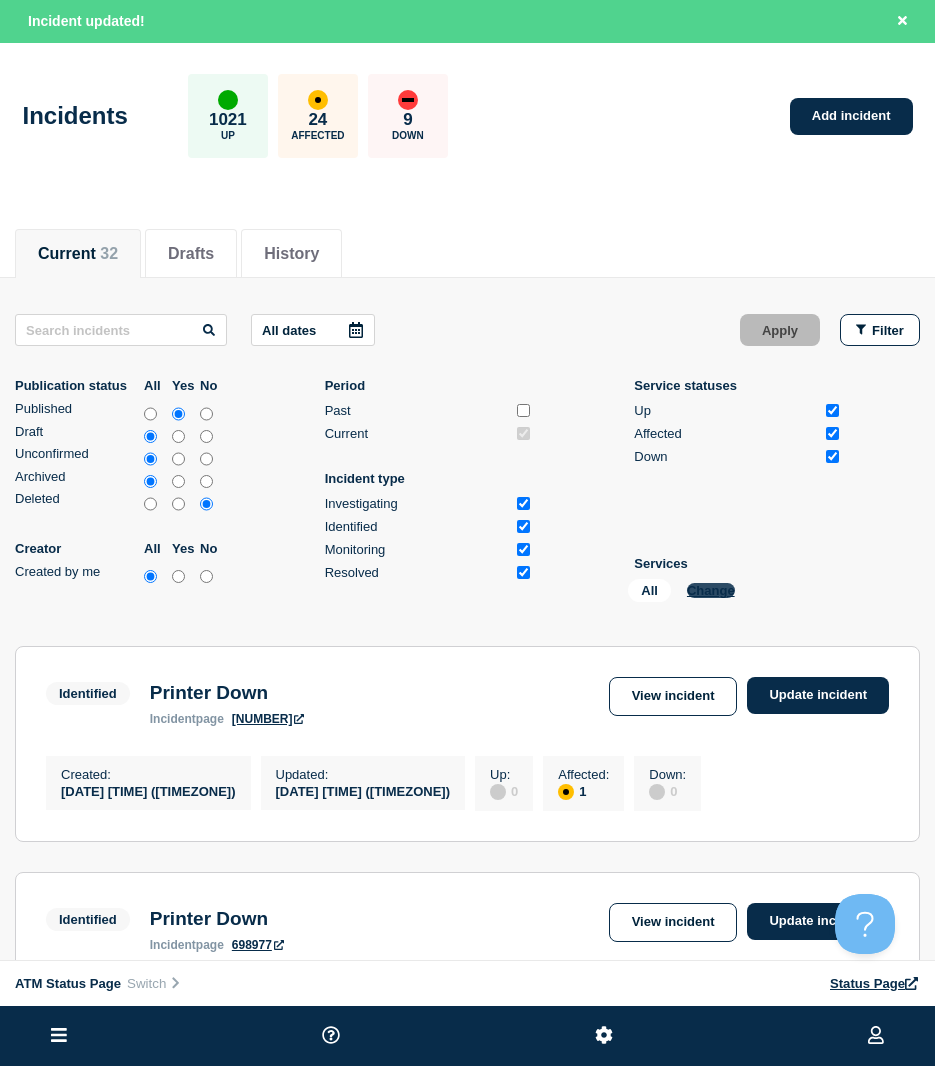 click on "Change" at bounding box center [711, 590] 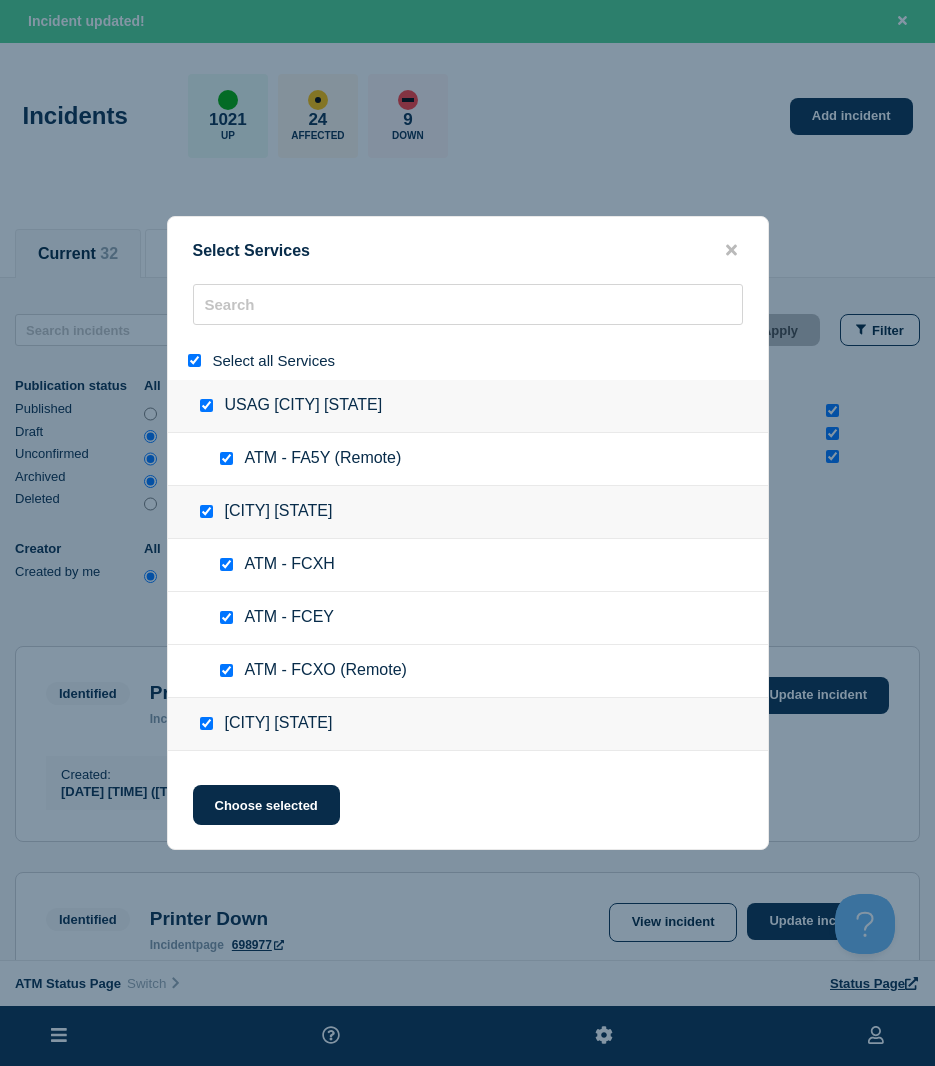 drag, startPoint x: 198, startPoint y: 362, endPoint x: 225, endPoint y: 320, distance: 49.92995 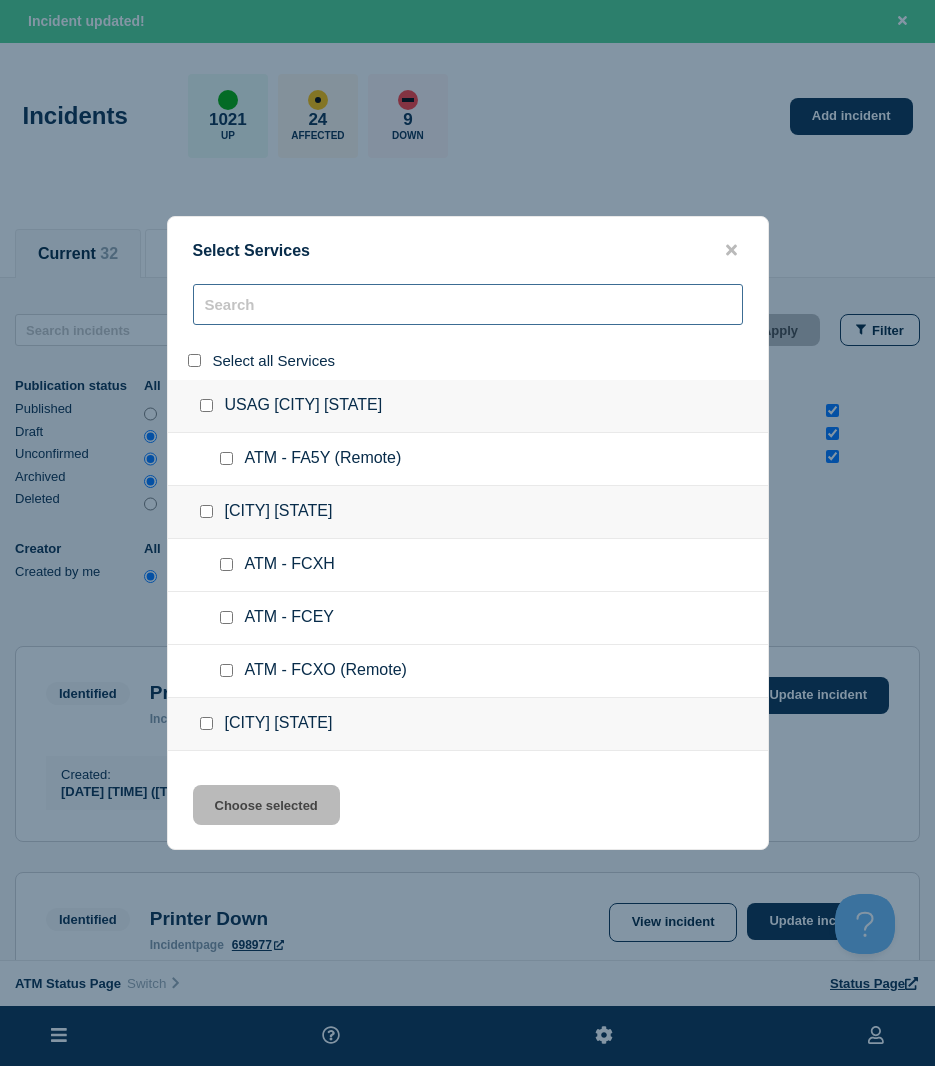 click at bounding box center [468, 304] 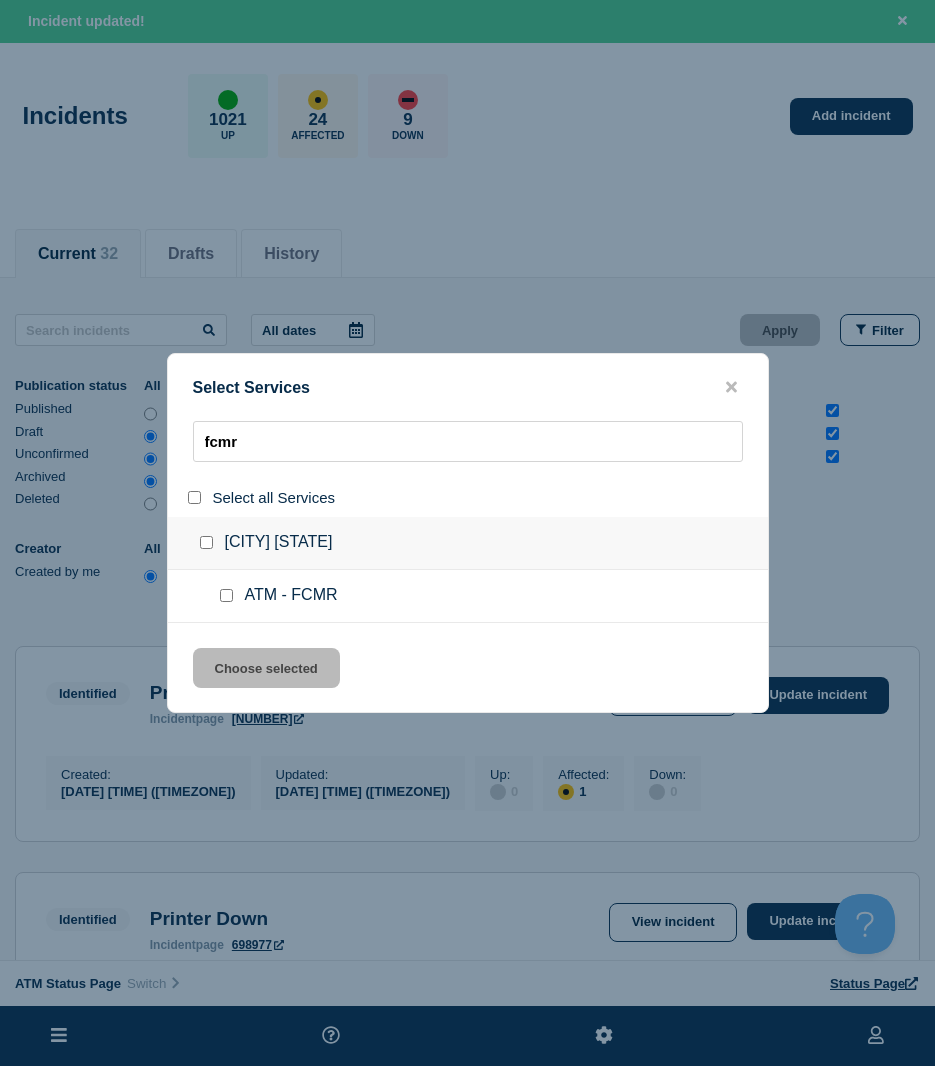 click at bounding box center (226, 595) 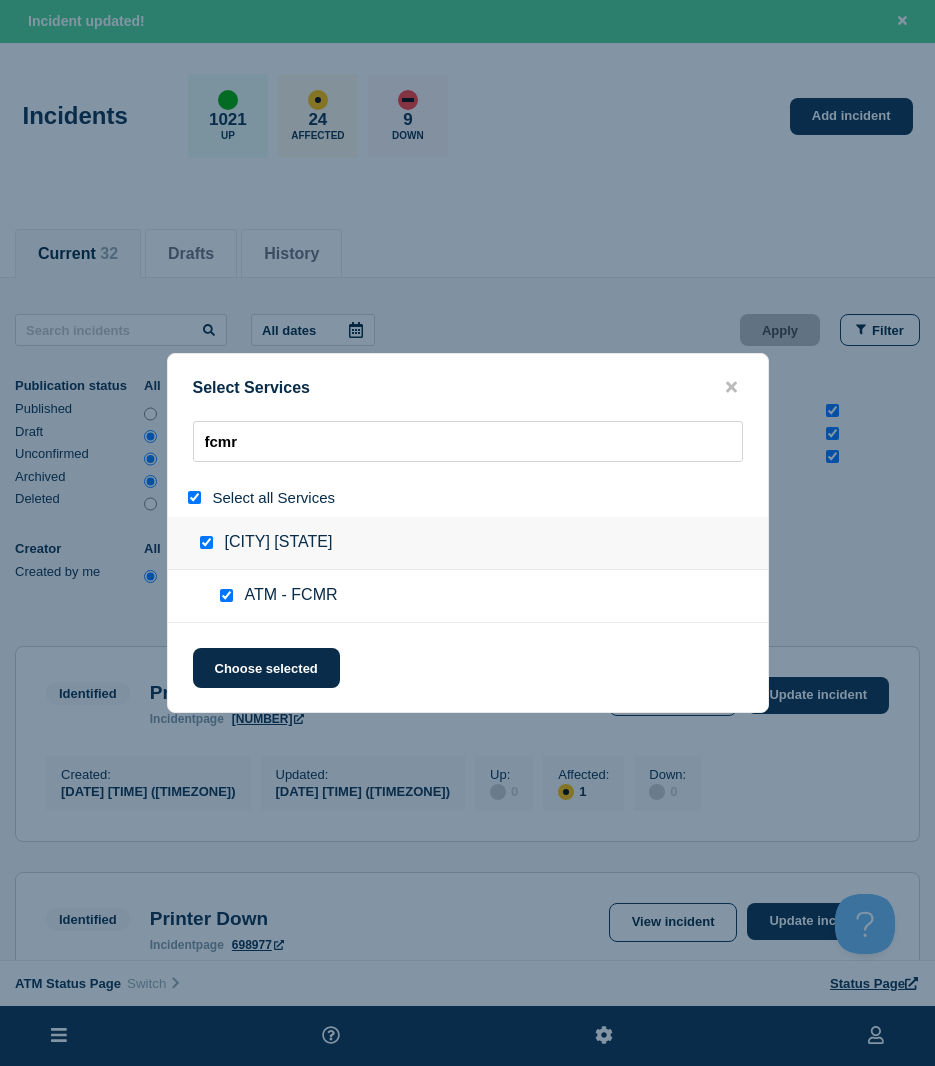 click on "Select Services fcmr Select all Services  [CITY] [STATE] ATM - FCMR  Choose selected" at bounding box center (468, 533) 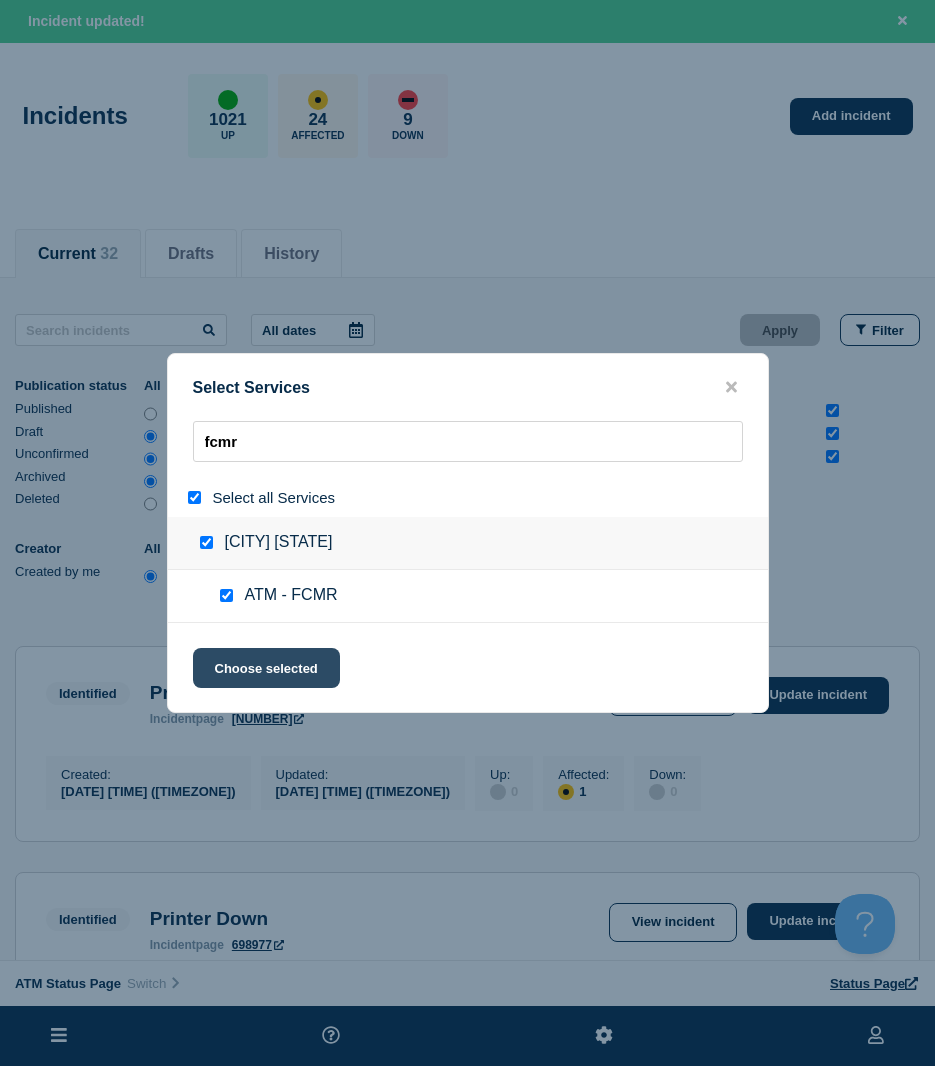 click on "Choose selected" 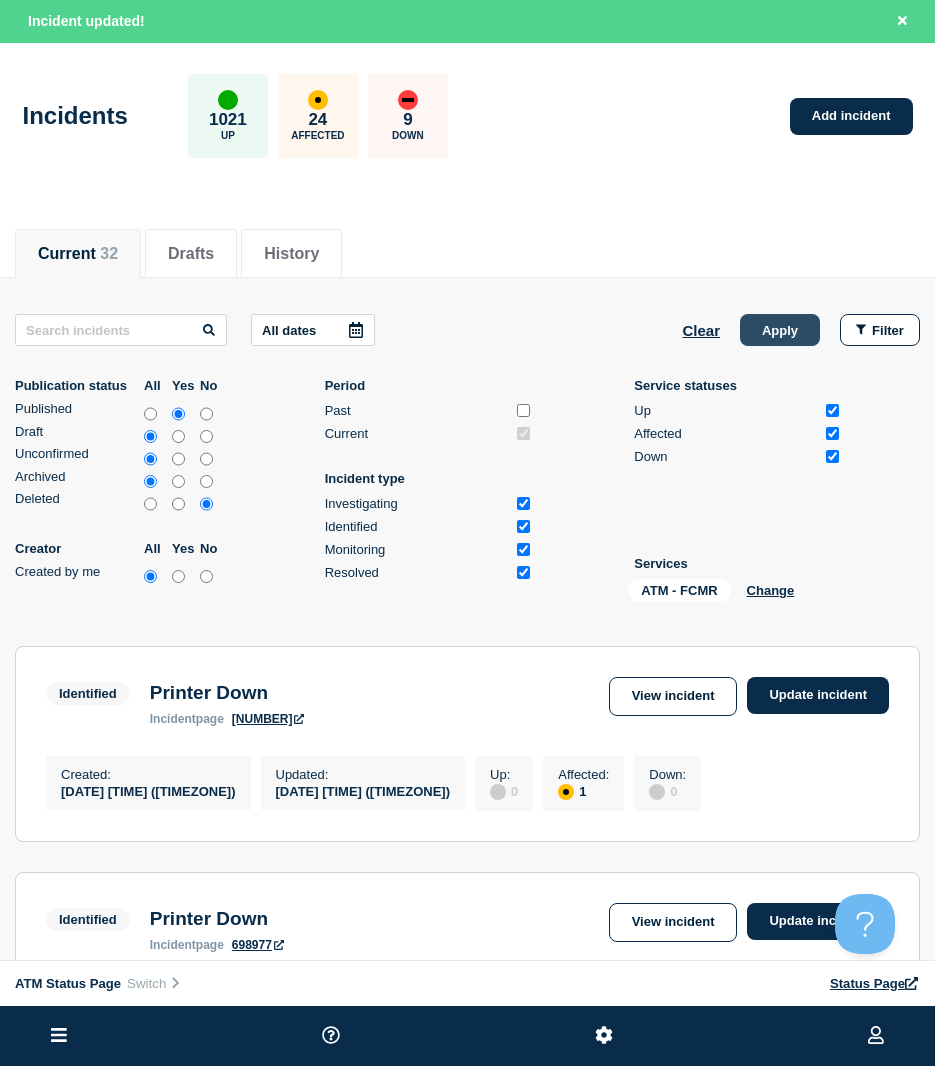 drag, startPoint x: 752, startPoint y: 337, endPoint x: 729, endPoint y: 378, distance: 47.010635 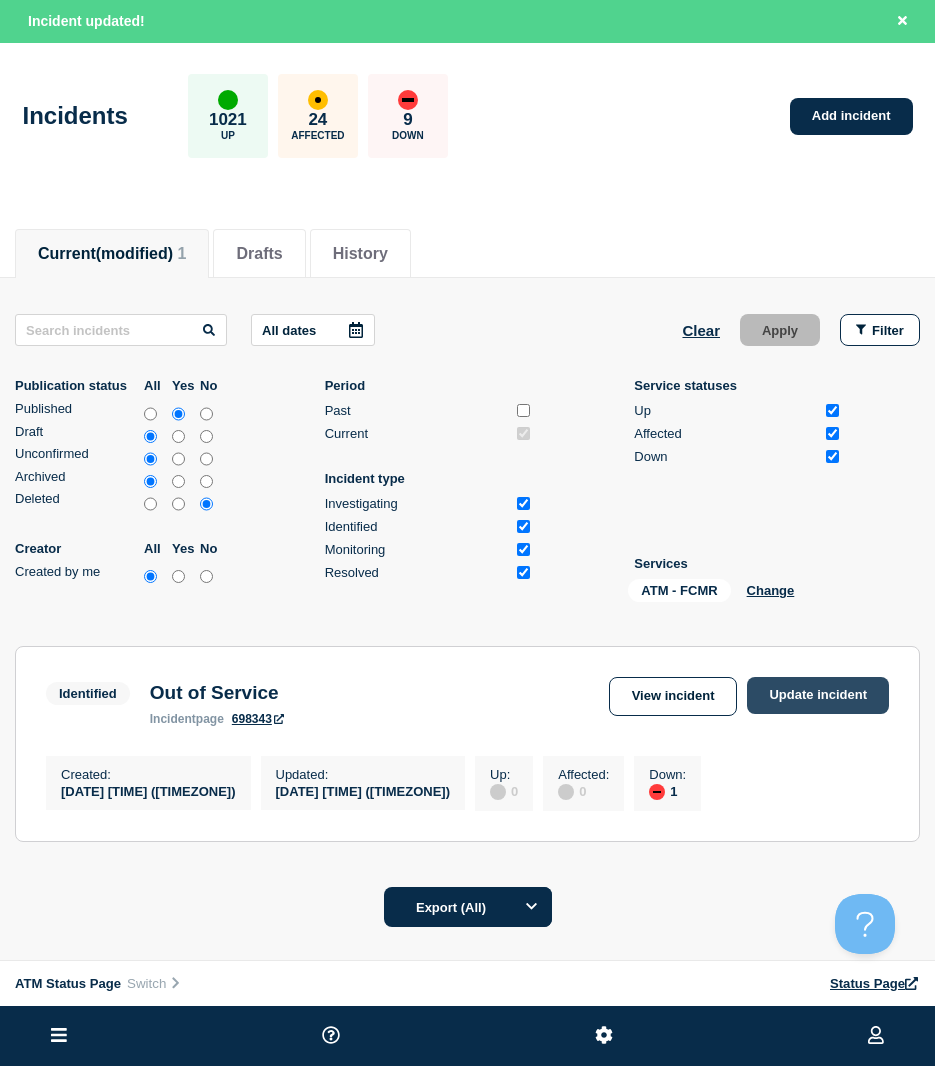 click on "Update incident" at bounding box center [818, 695] 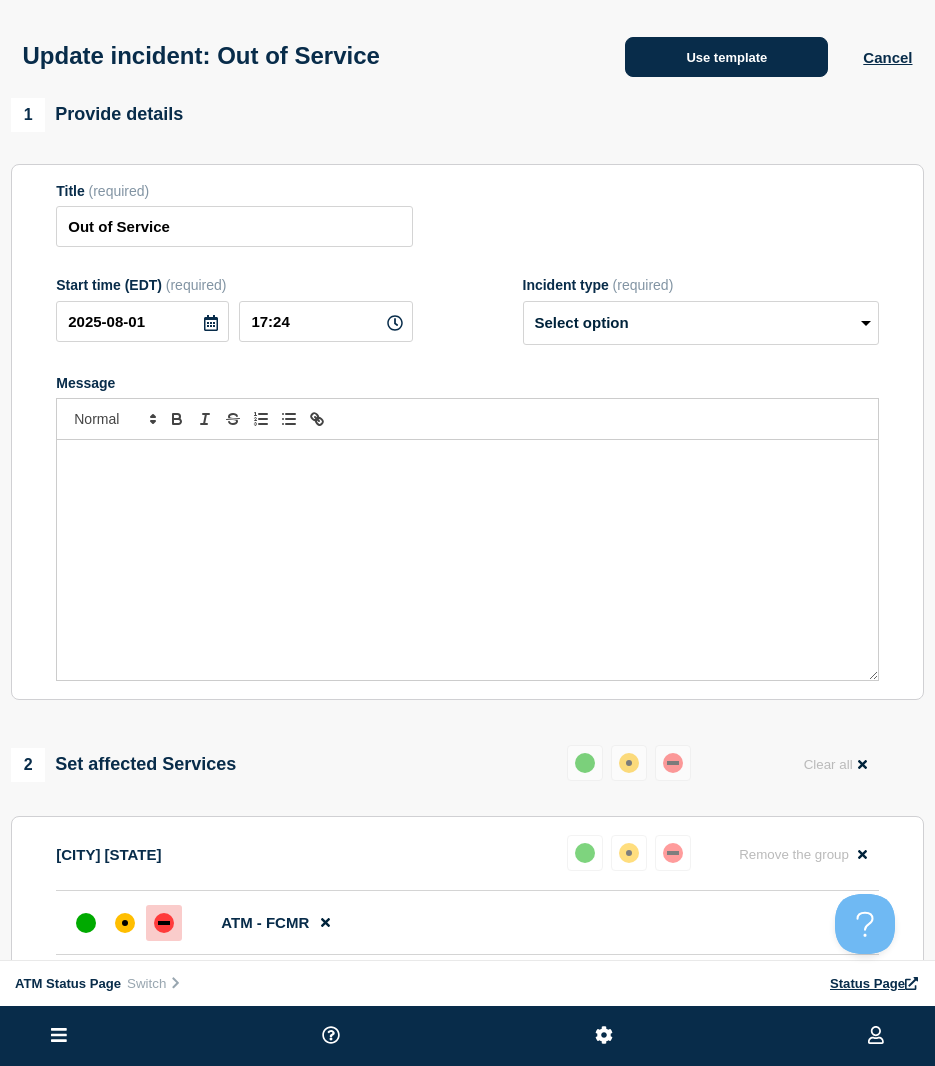 click on "Use template" at bounding box center [726, 57] 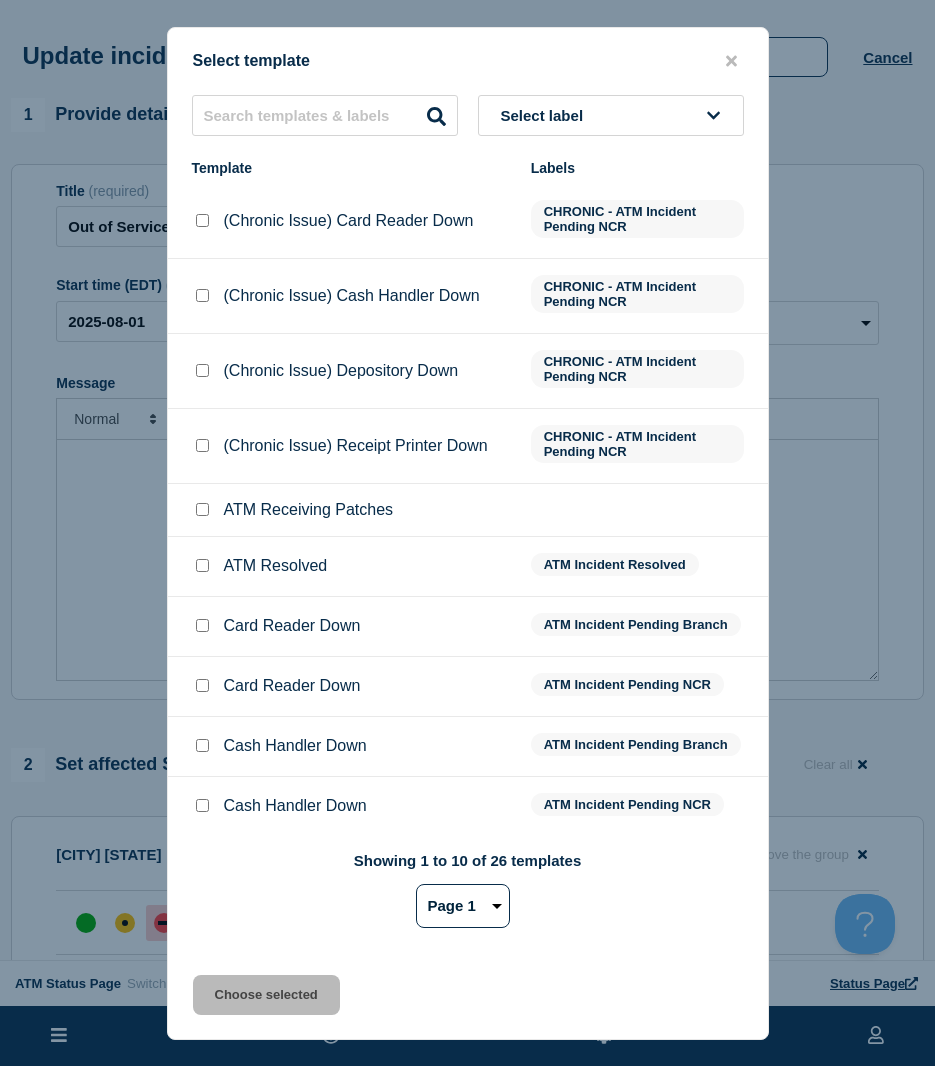 click at bounding box center (202, 566) 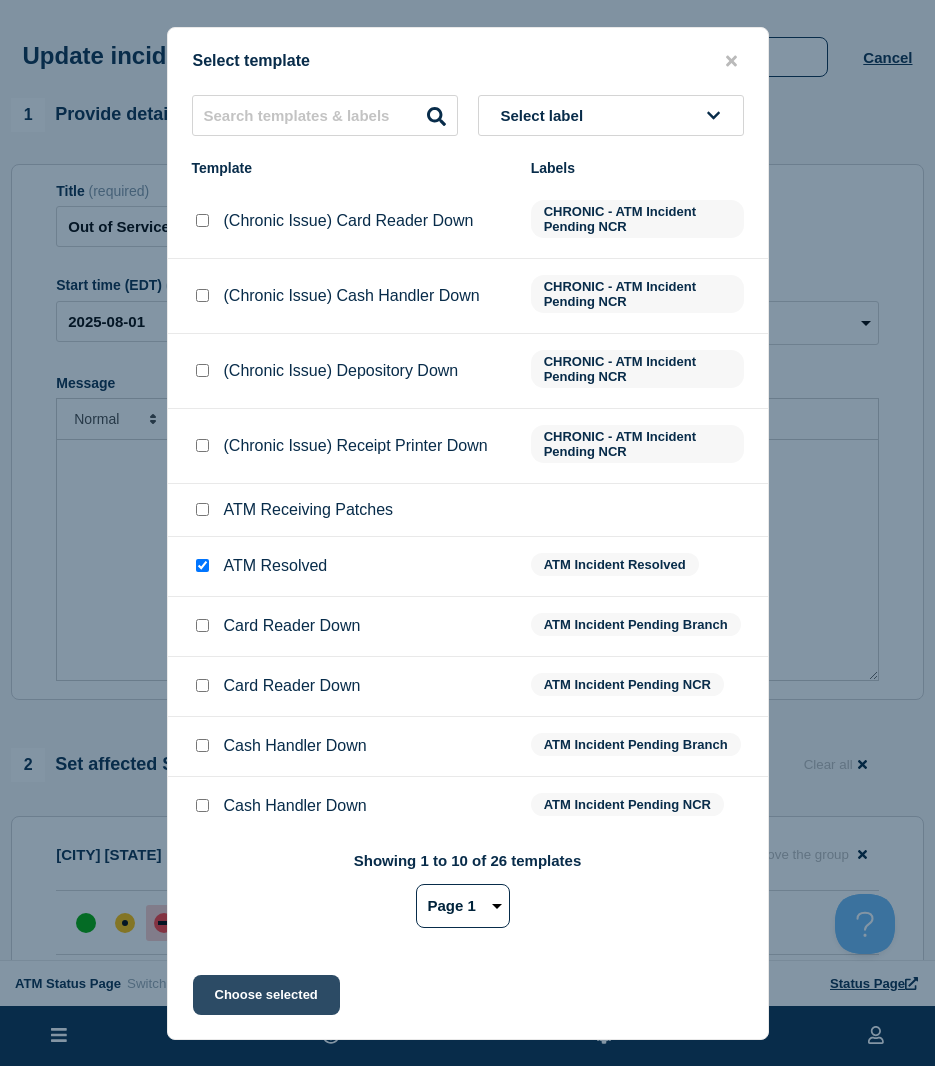 click on "Choose selected" 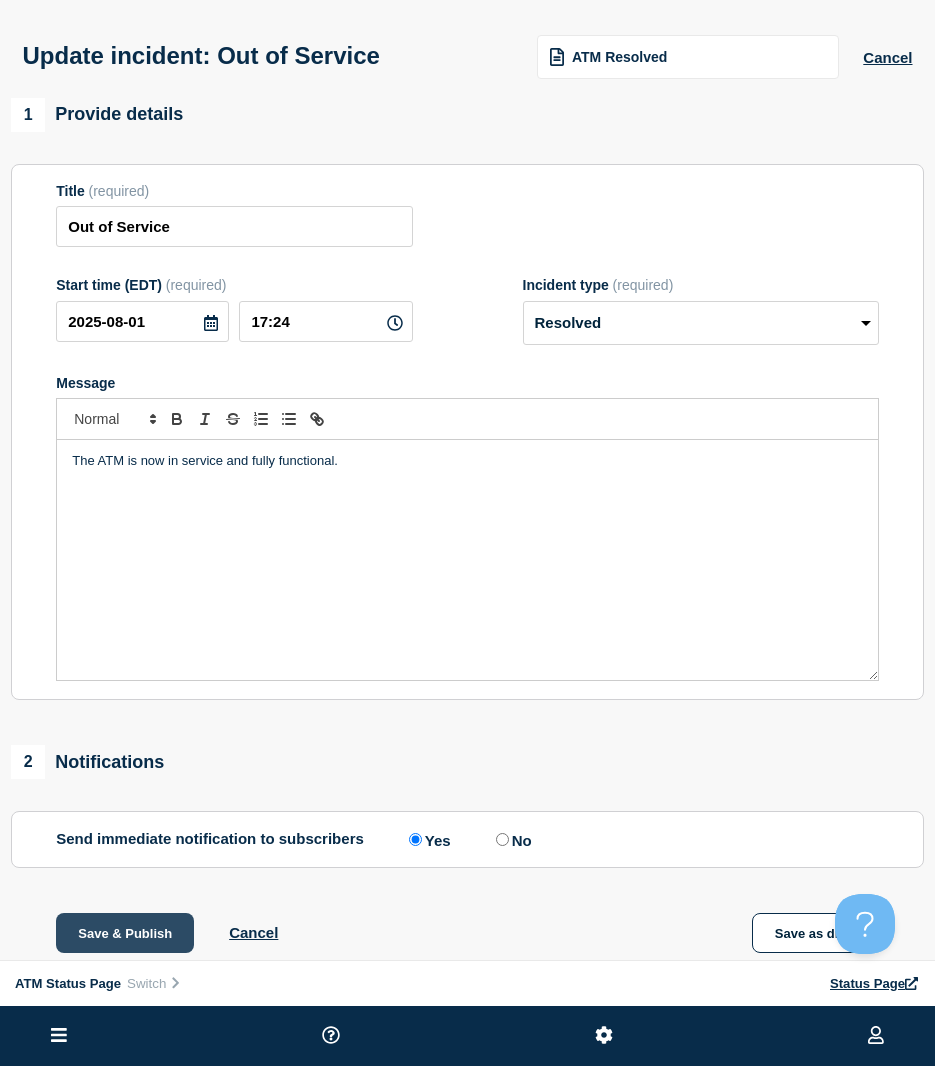 click on "Save & Publish" at bounding box center (125, 933) 